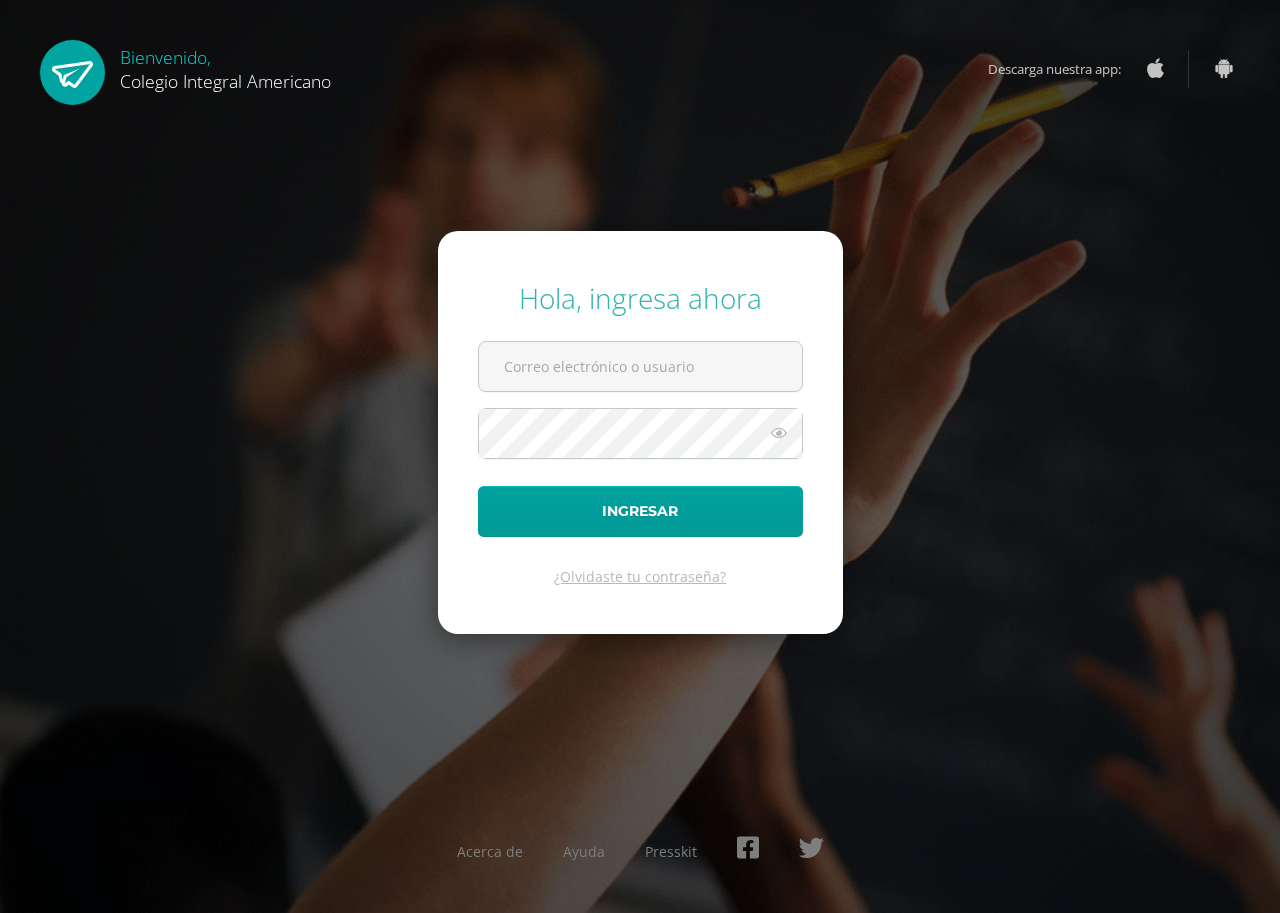 scroll, scrollTop: 0, scrollLeft: 0, axis: both 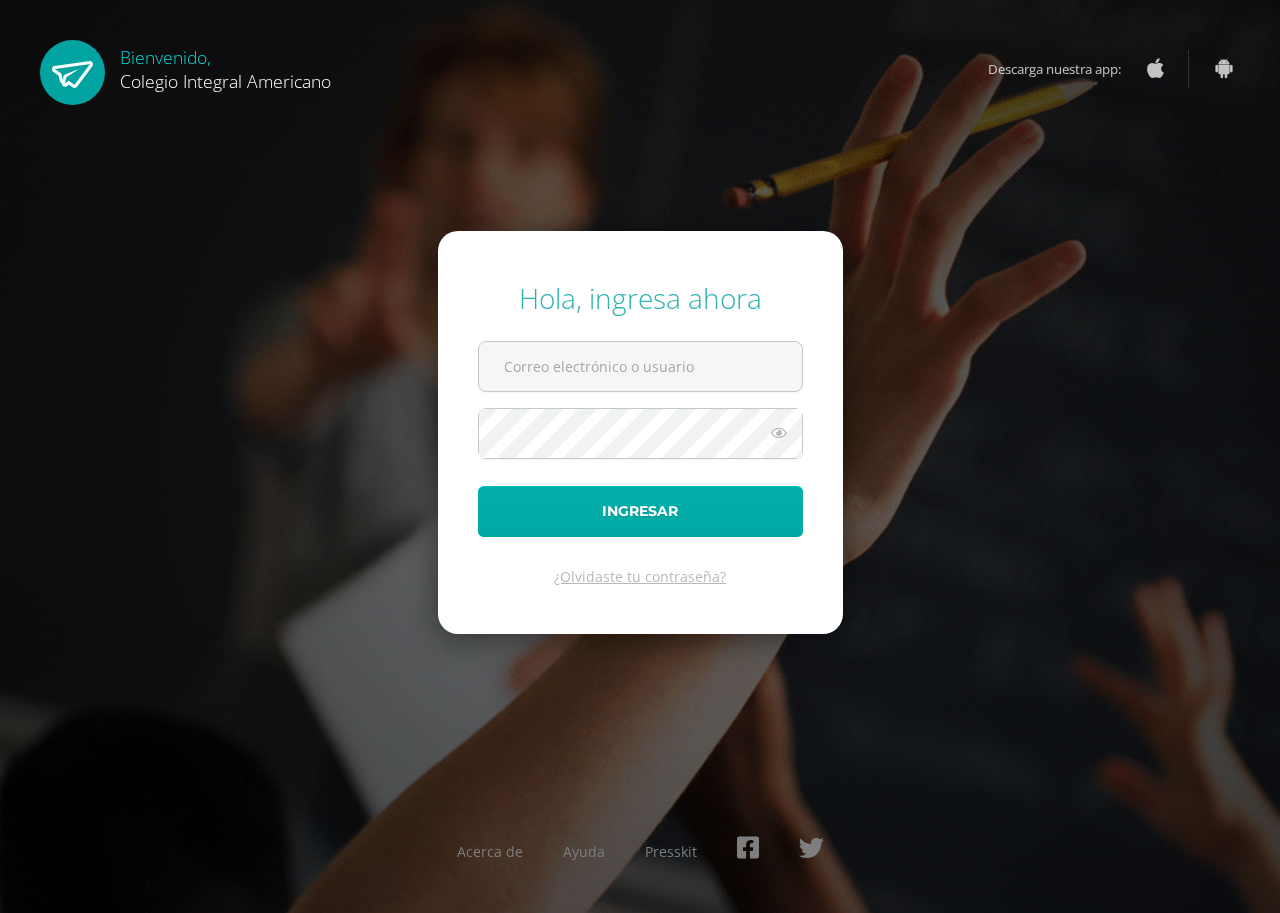 type on "[EMAIL_ADDRESS][DOMAIN_NAME]" 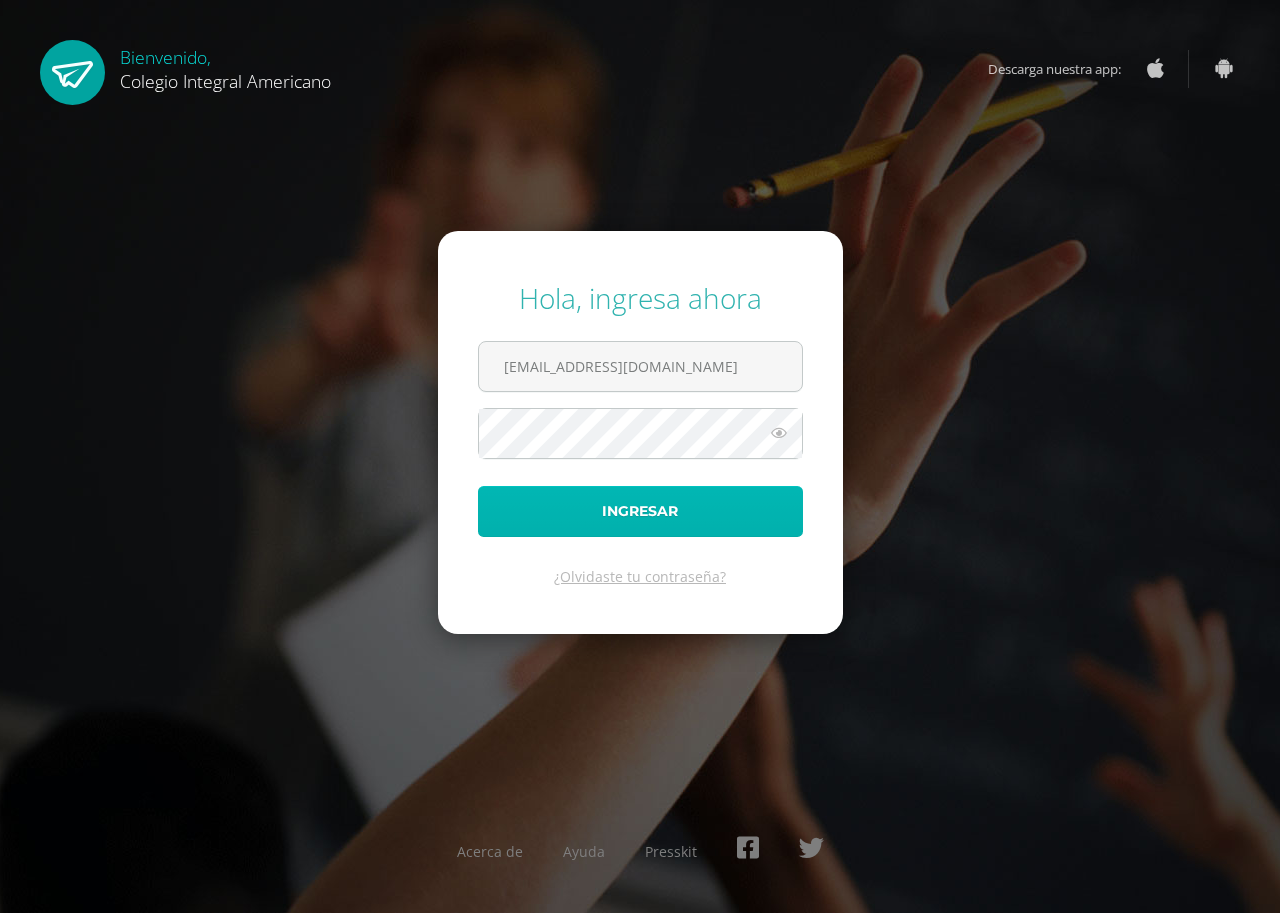 click on "Ingresar" at bounding box center (640, 511) 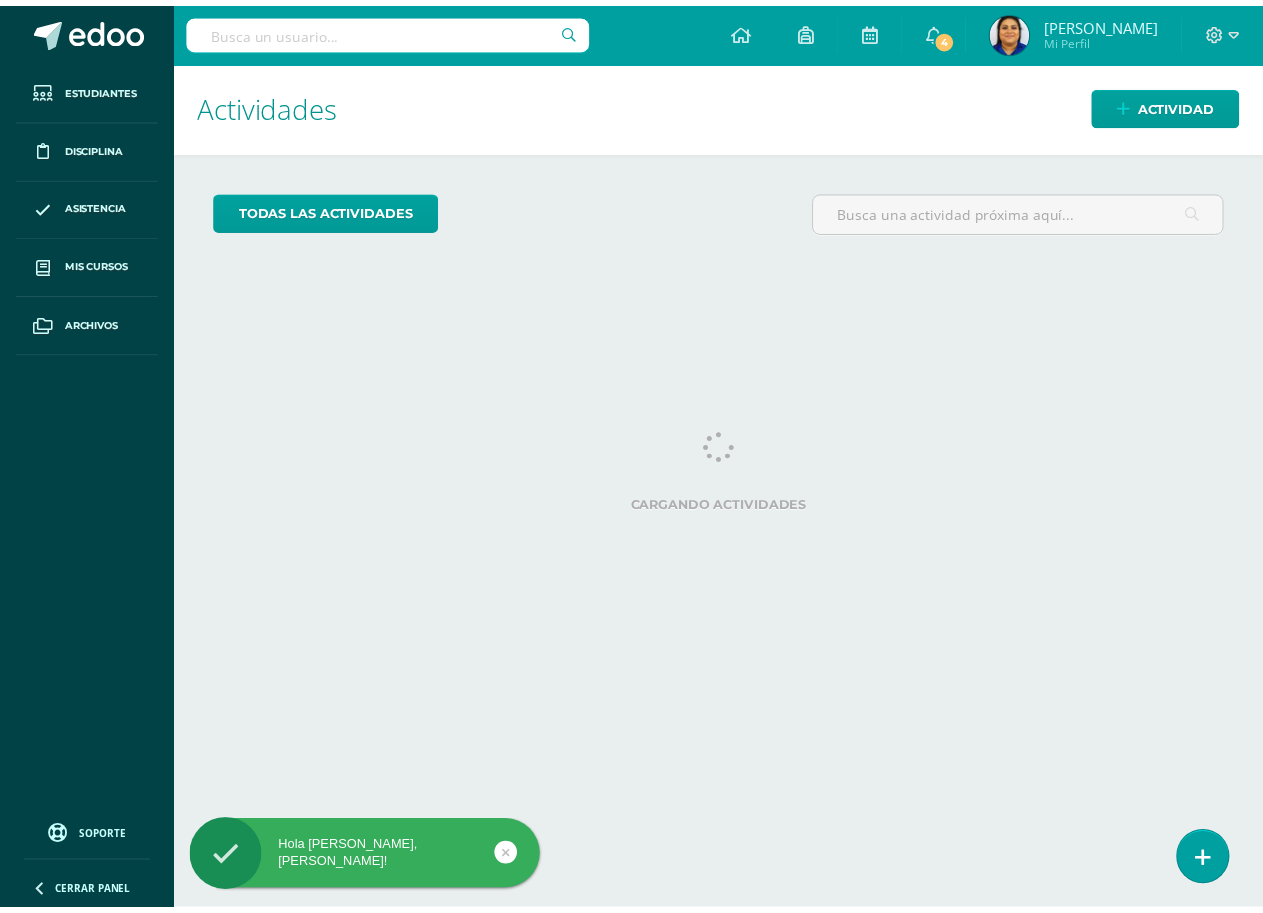 scroll, scrollTop: 0, scrollLeft: 0, axis: both 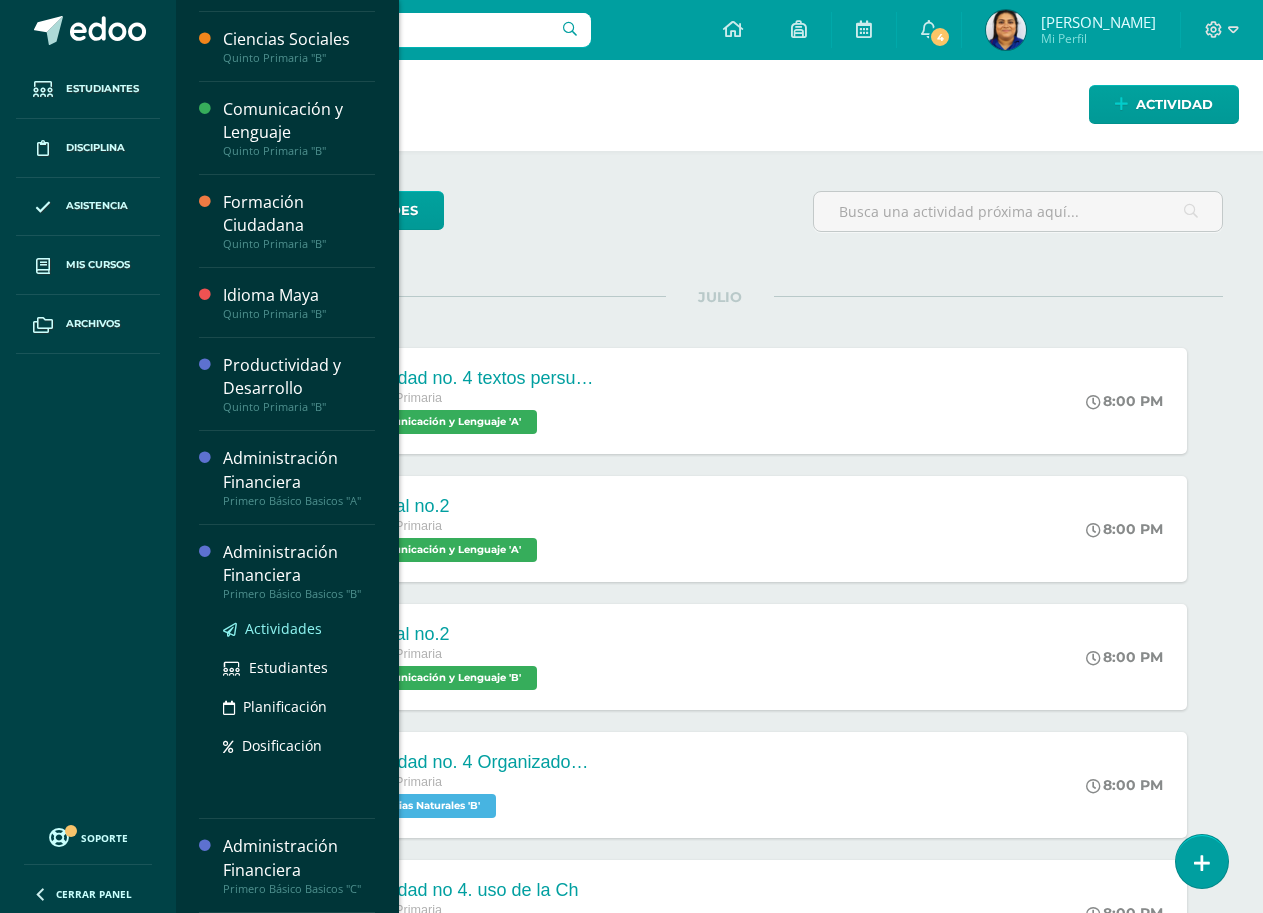 click on "Actividades" at bounding box center (283, 628) 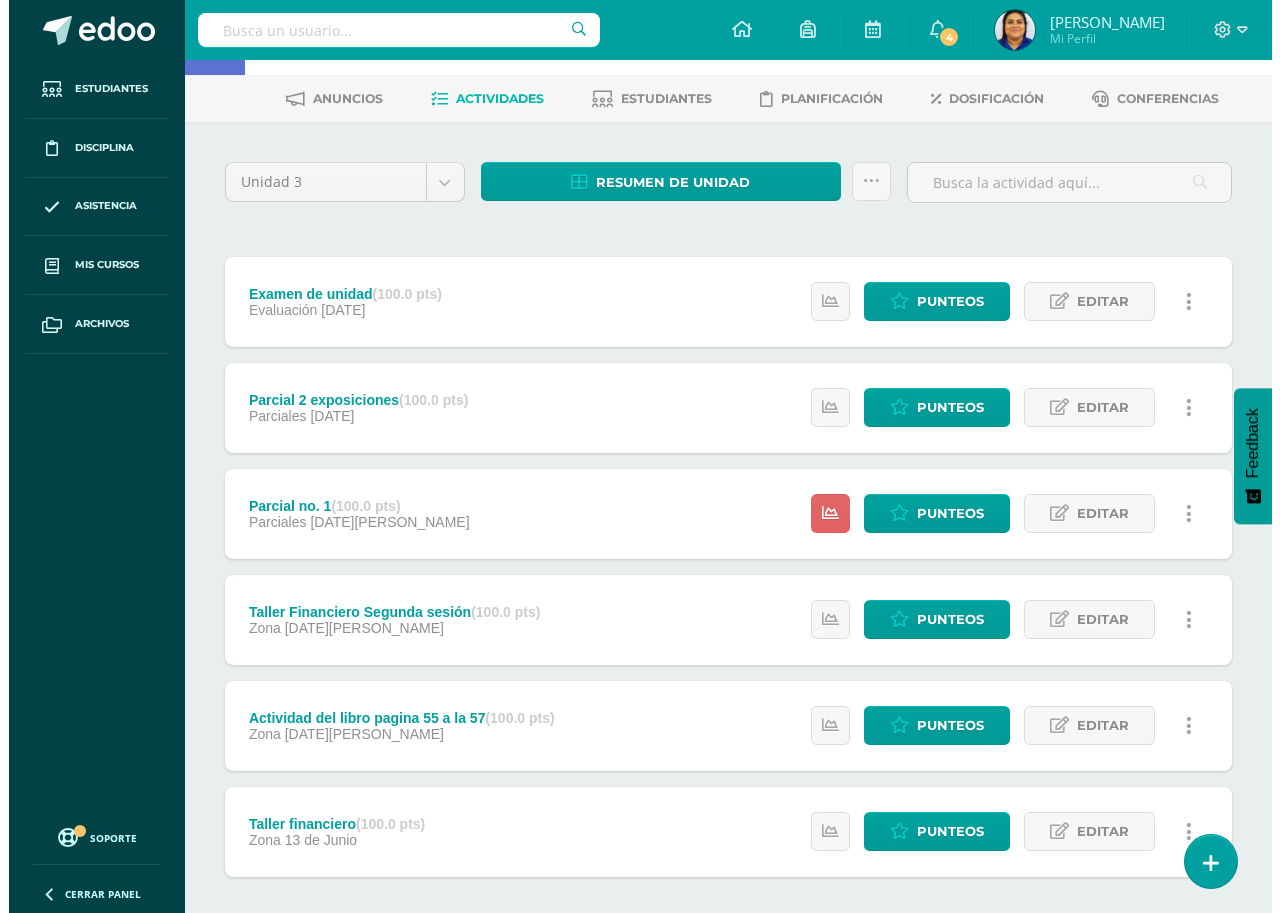 scroll, scrollTop: 173, scrollLeft: 0, axis: vertical 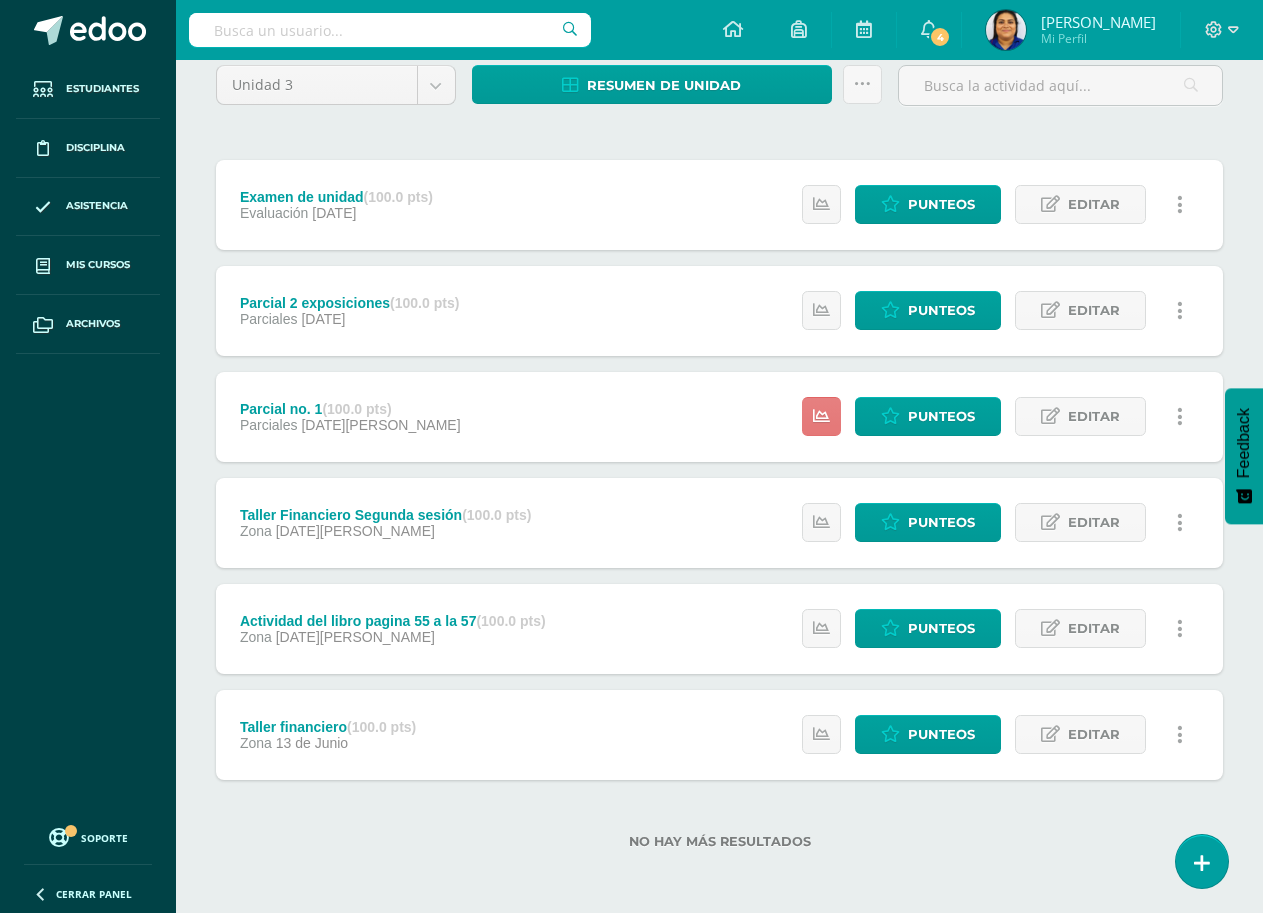 click at bounding box center [821, 416] 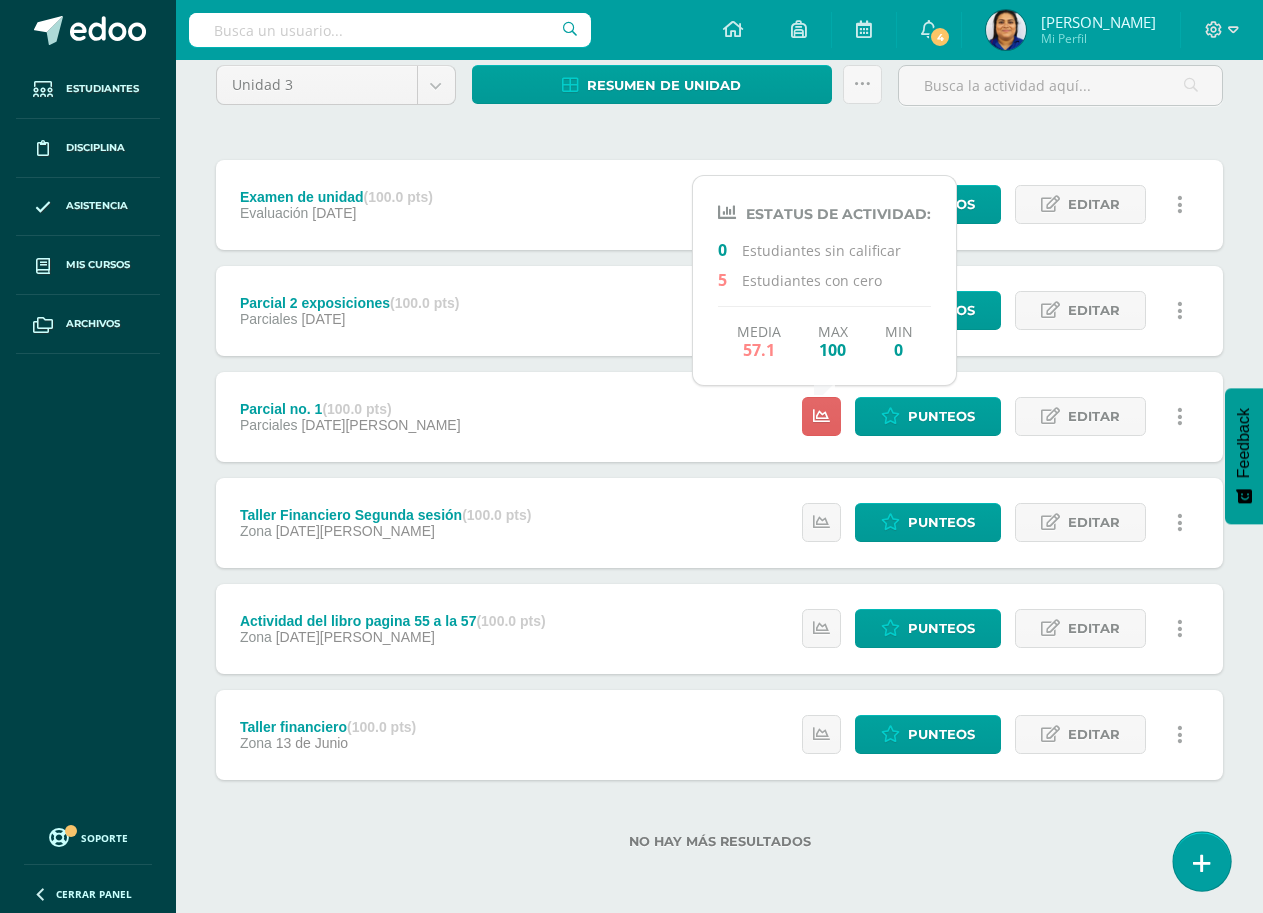 click at bounding box center [1201, 861] 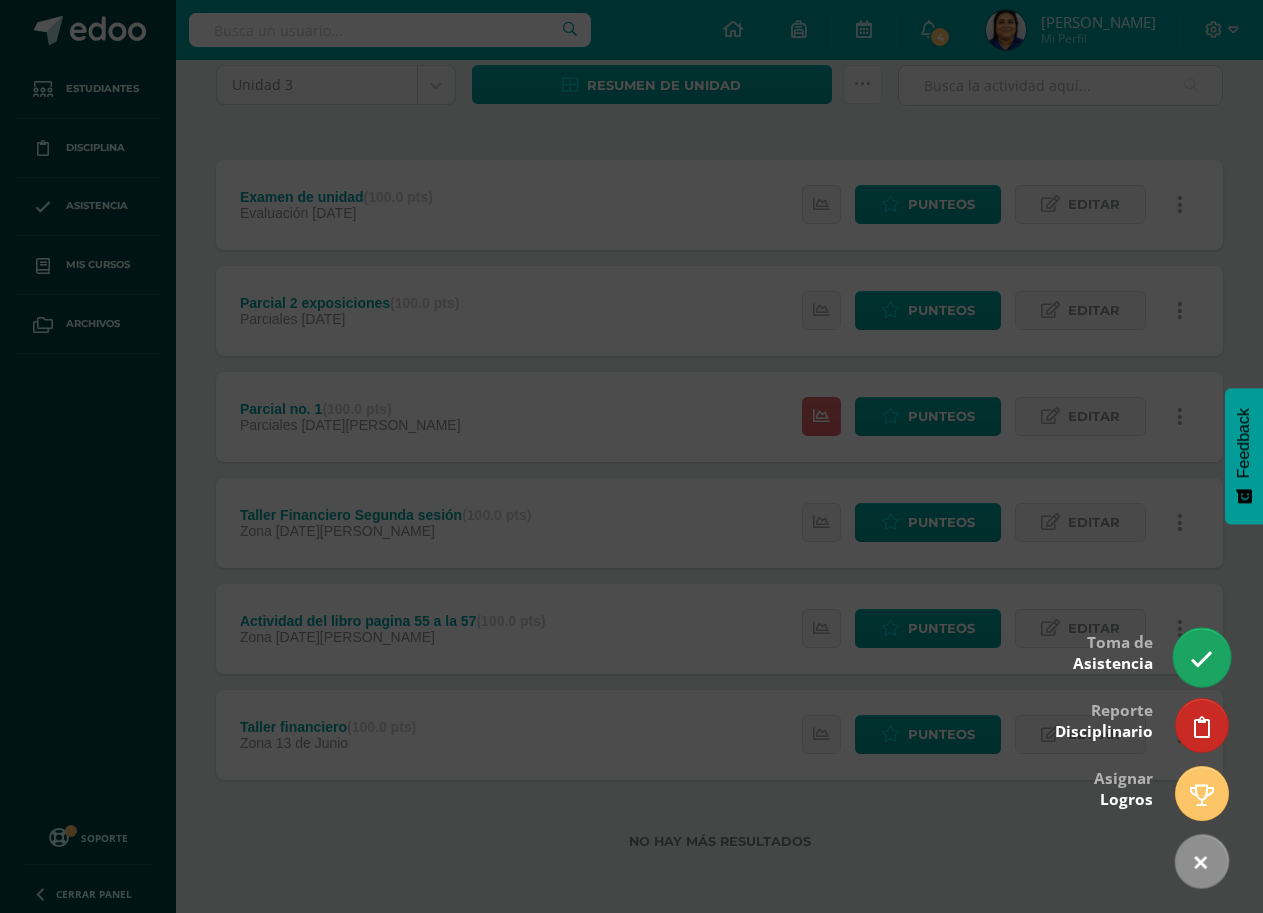 click at bounding box center [1201, 659] 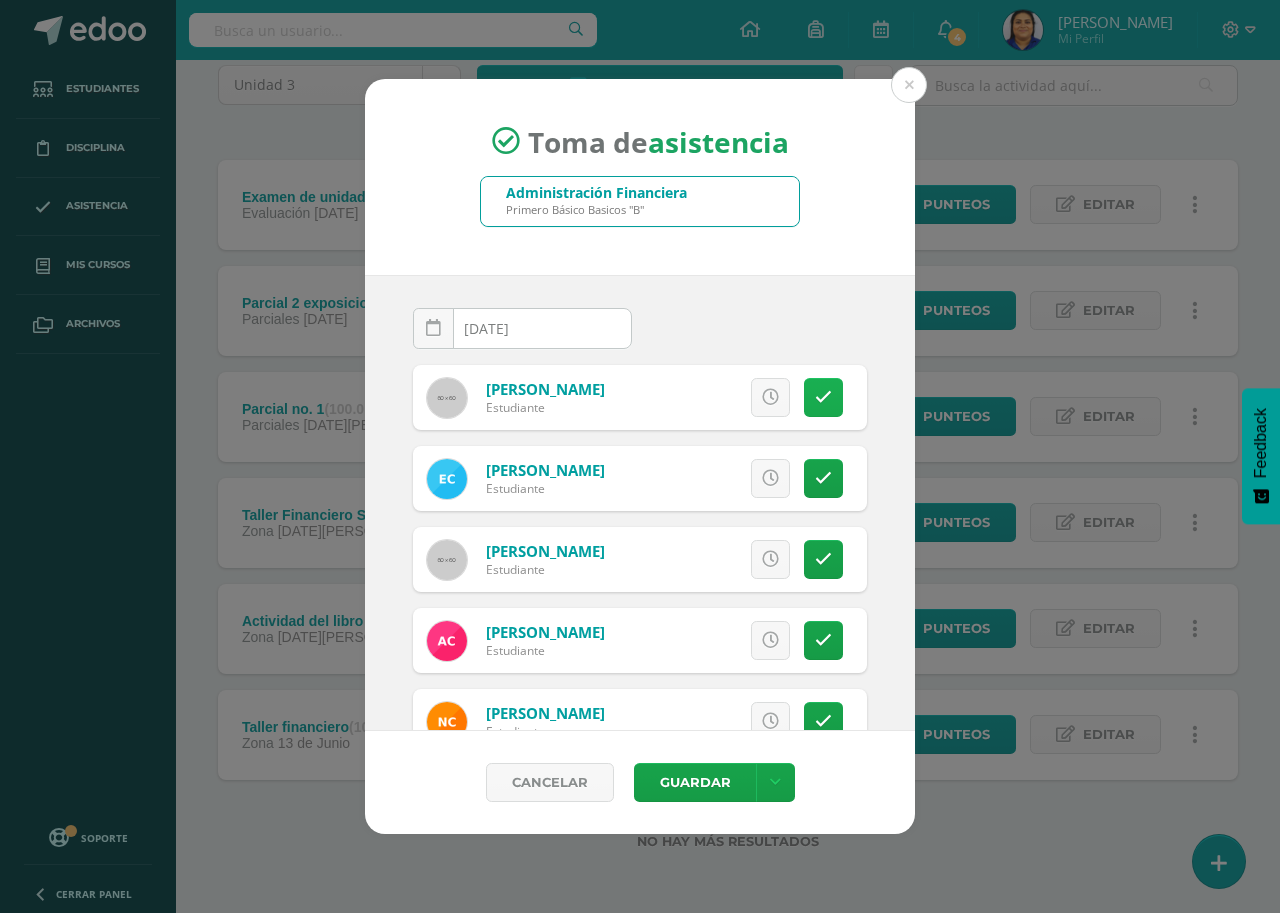 click at bounding box center (823, 397) 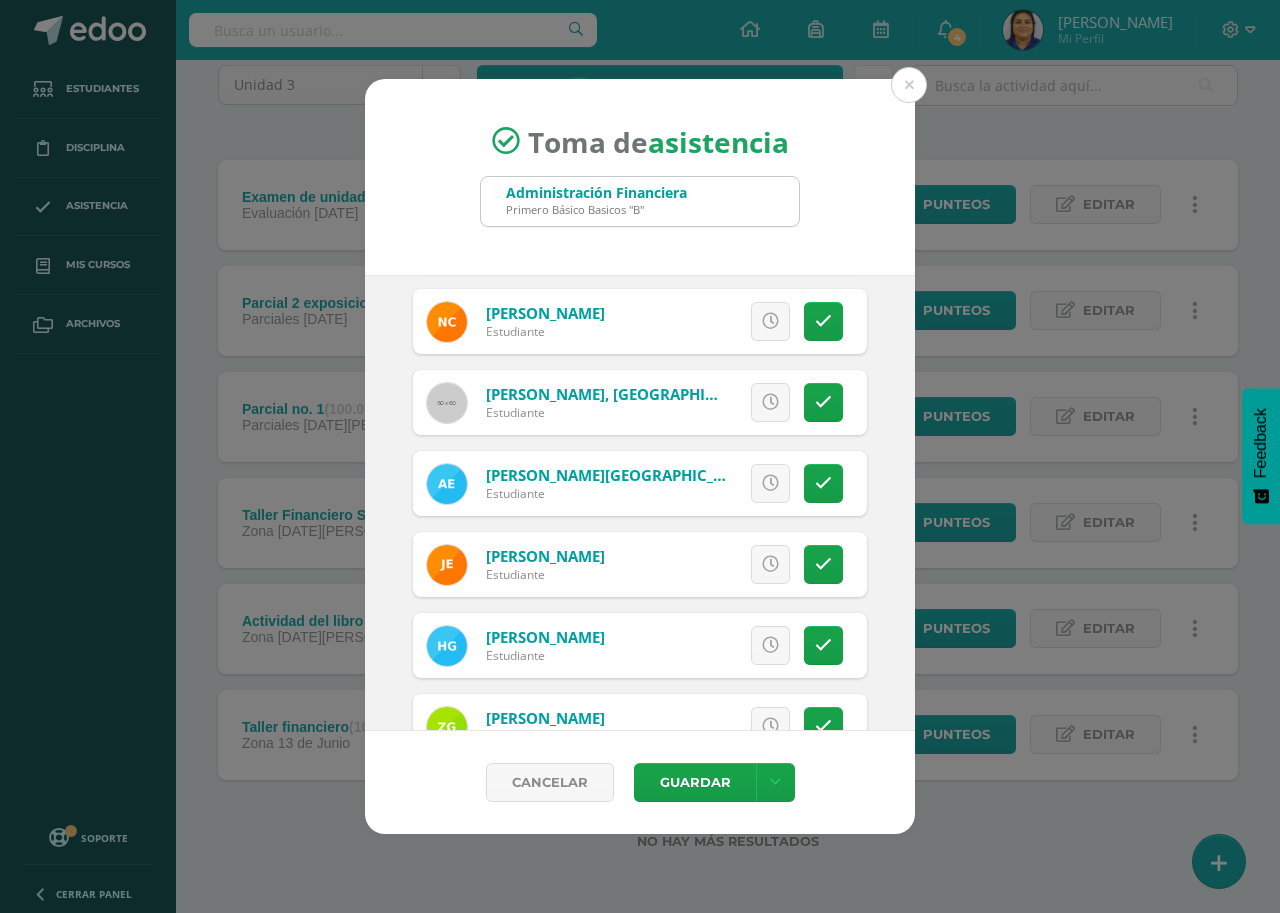 scroll, scrollTop: 500, scrollLeft: 0, axis: vertical 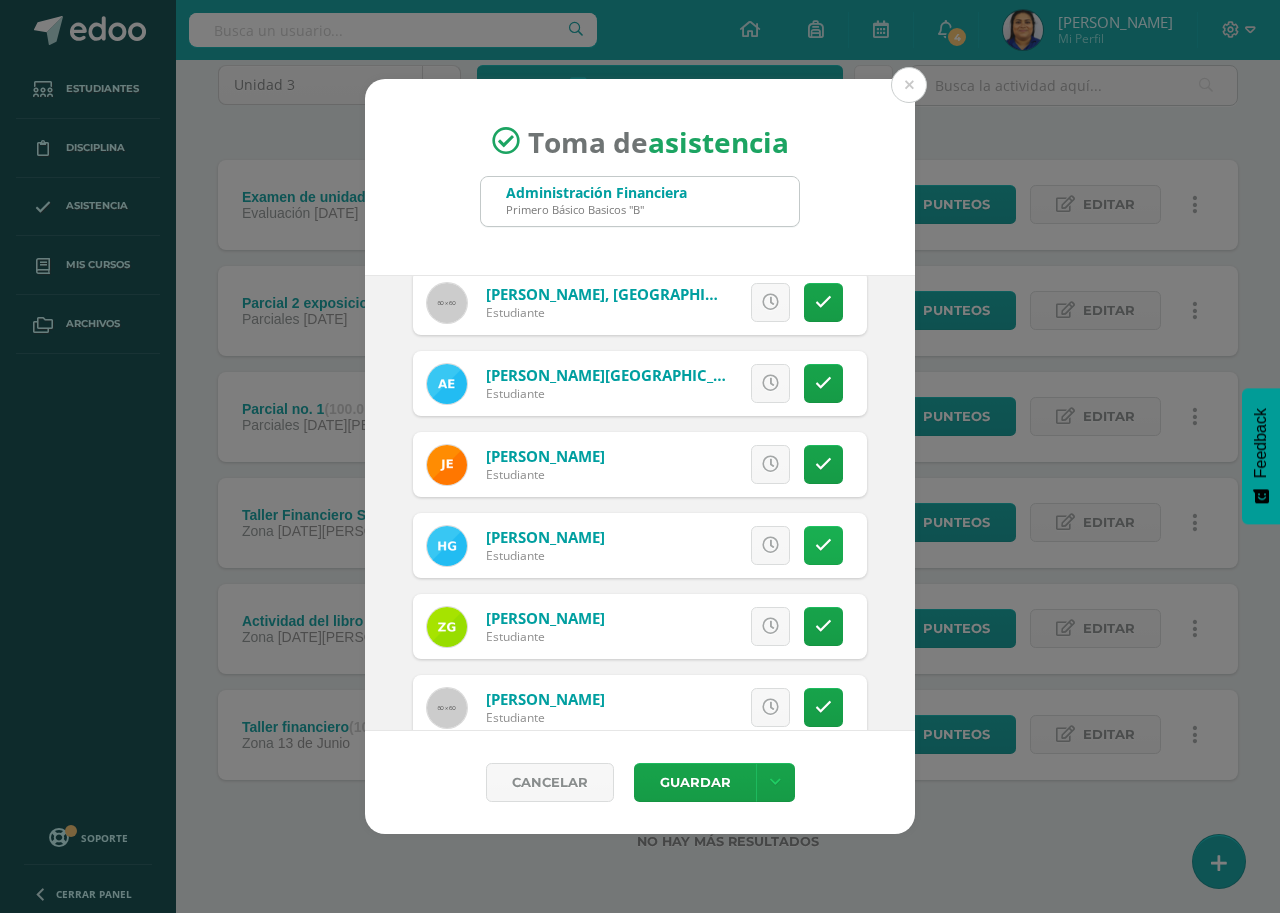 click at bounding box center (823, 545) 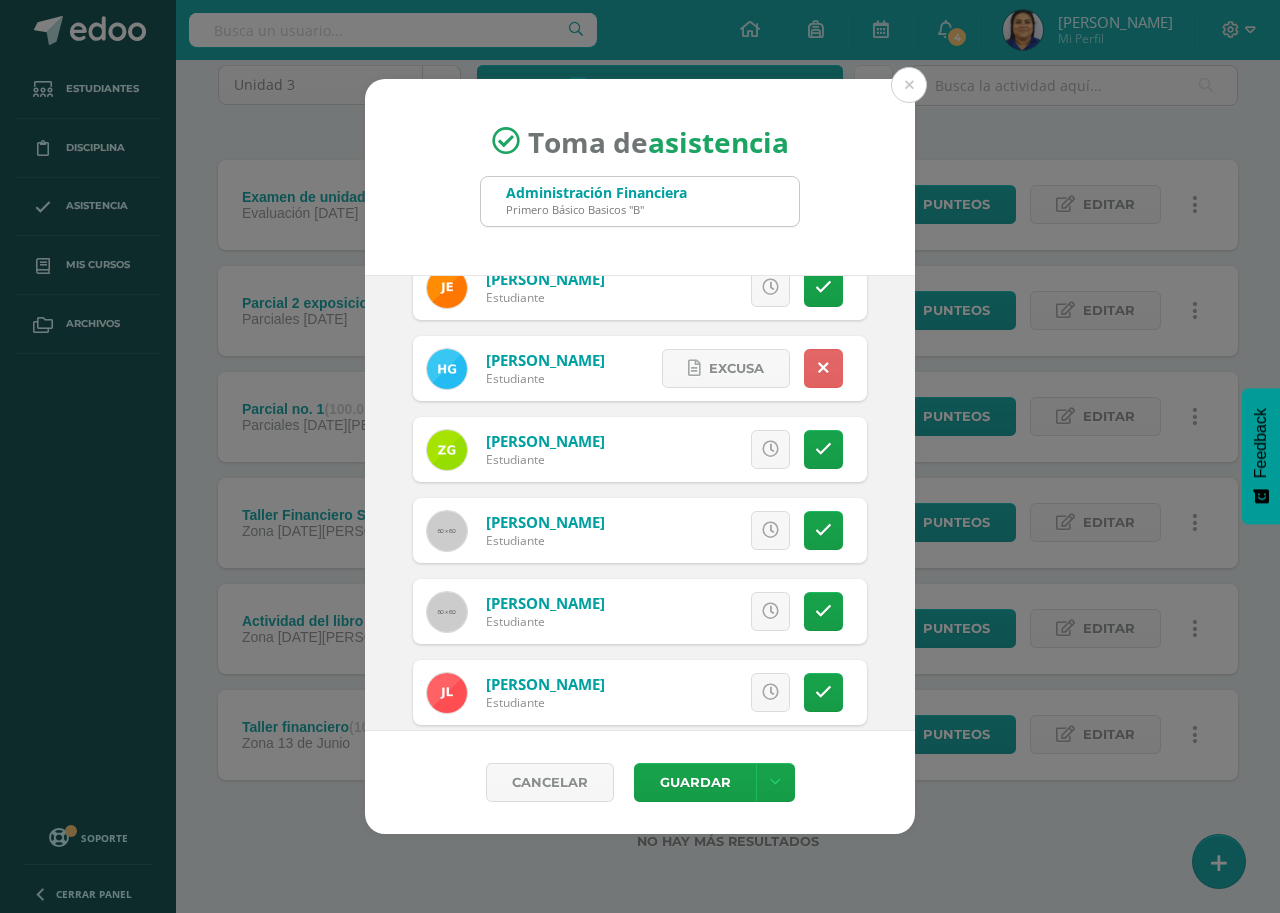 scroll, scrollTop: 700, scrollLeft: 0, axis: vertical 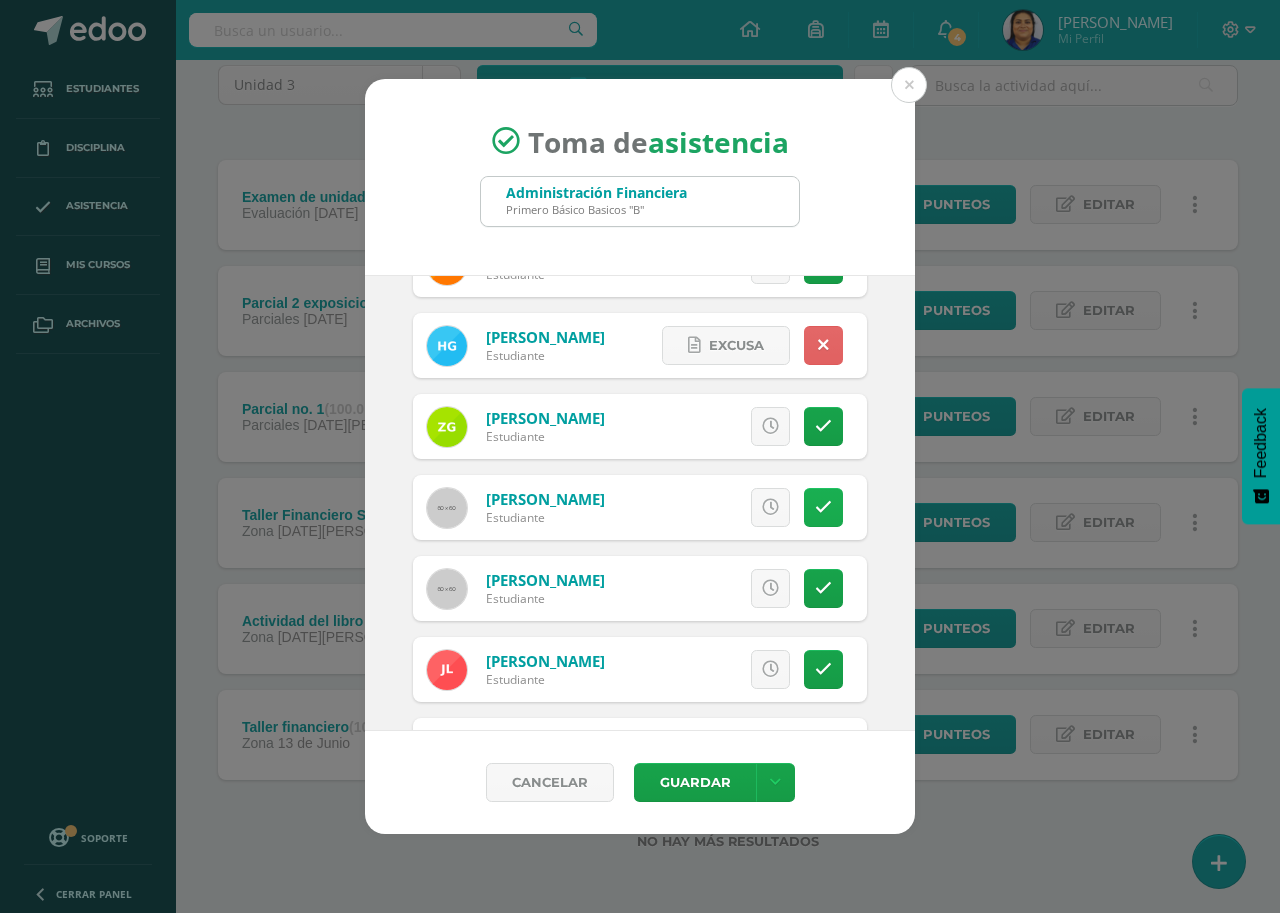 click at bounding box center (823, 507) 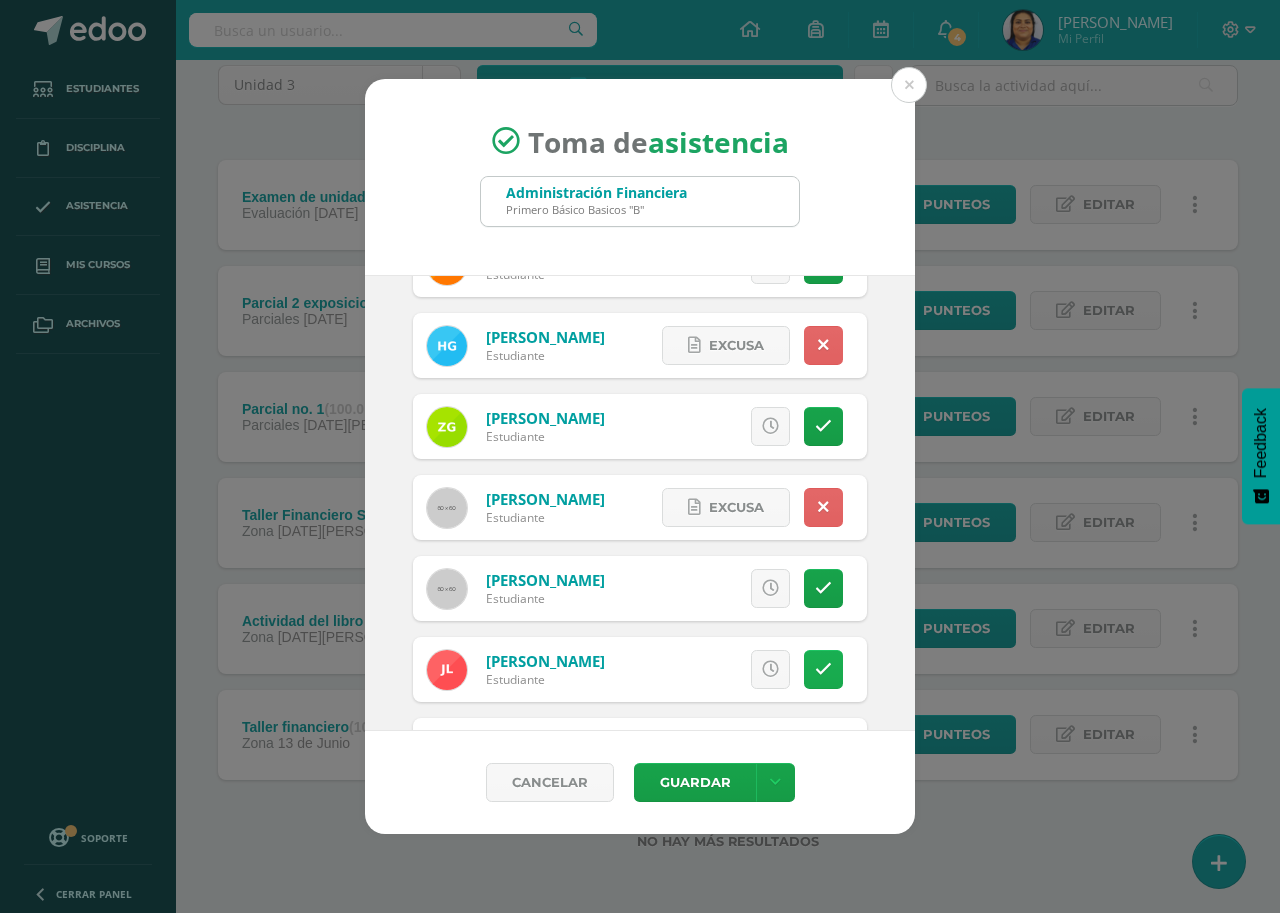 click at bounding box center [823, 669] 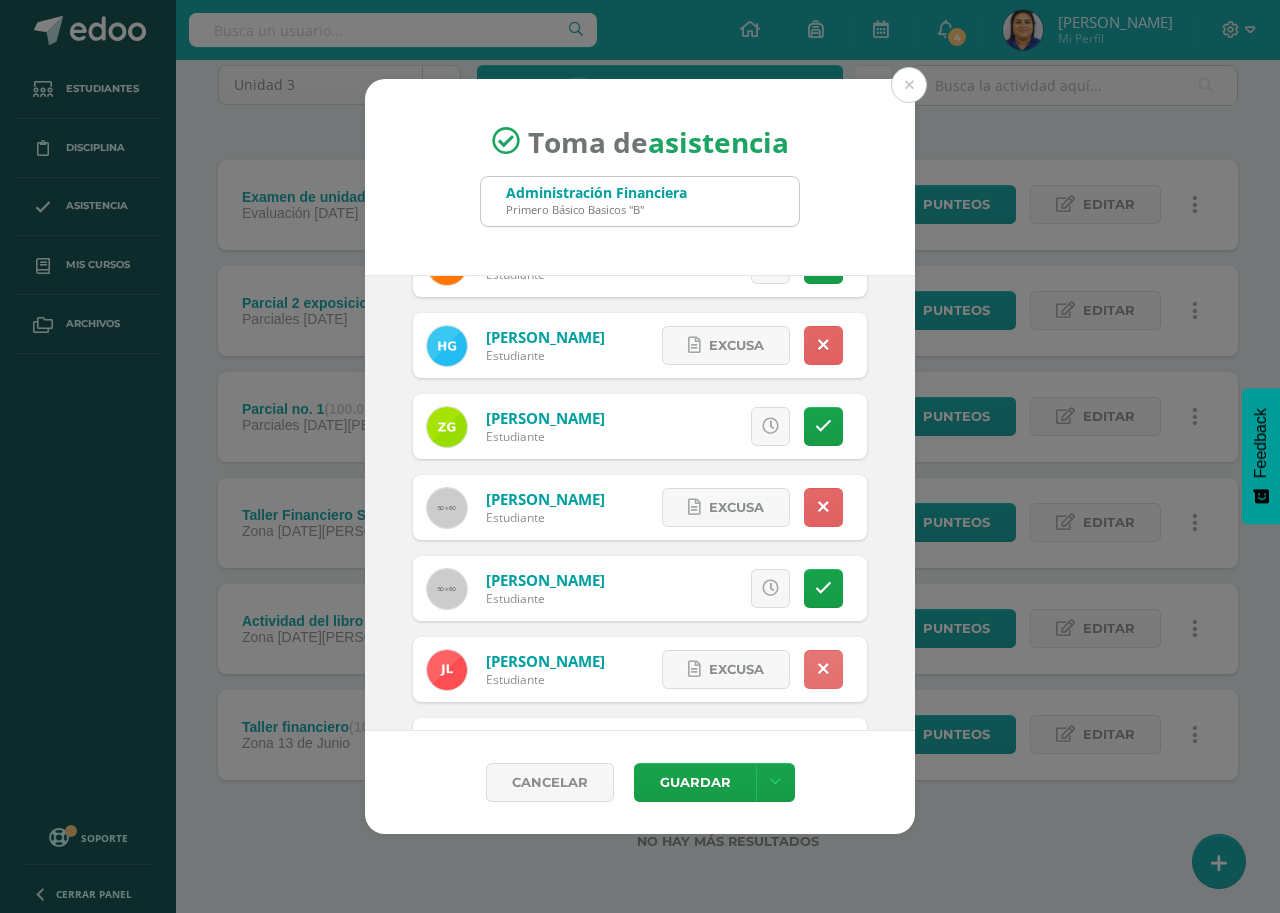 click at bounding box center (823, 669) 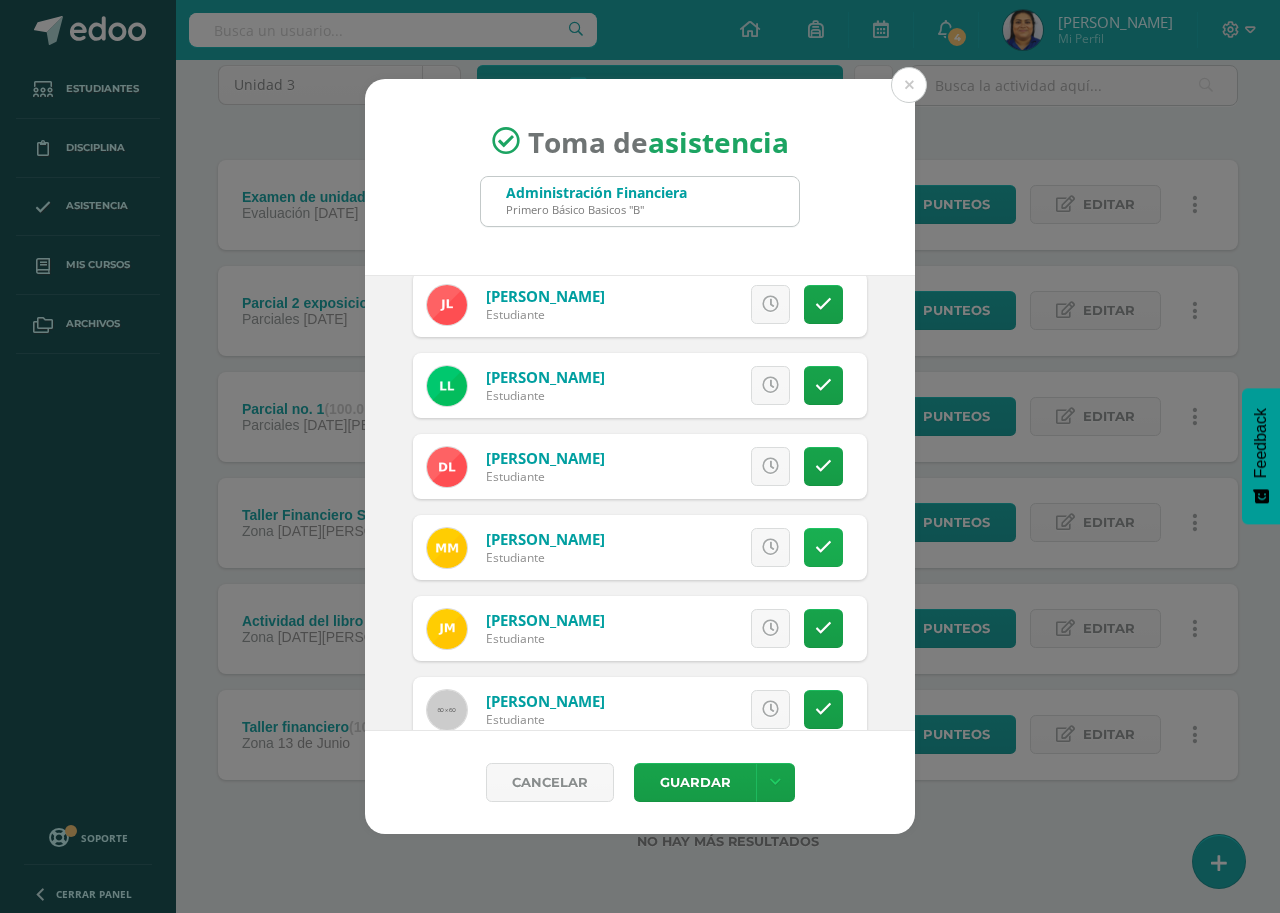 scroll, scrollTop: 1100, scrollLeft: 0, axis: vertical 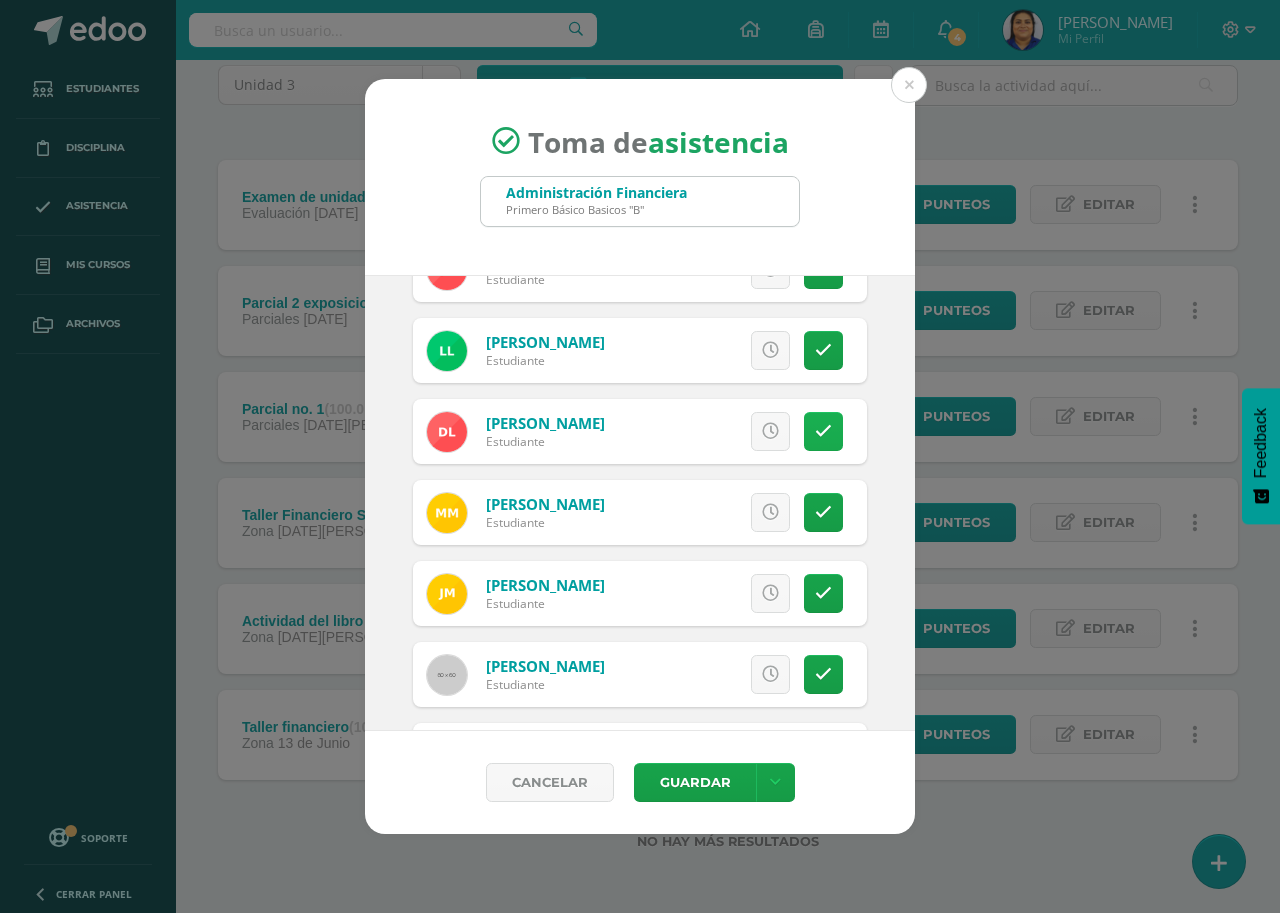 click at bounding box center (823, 431) 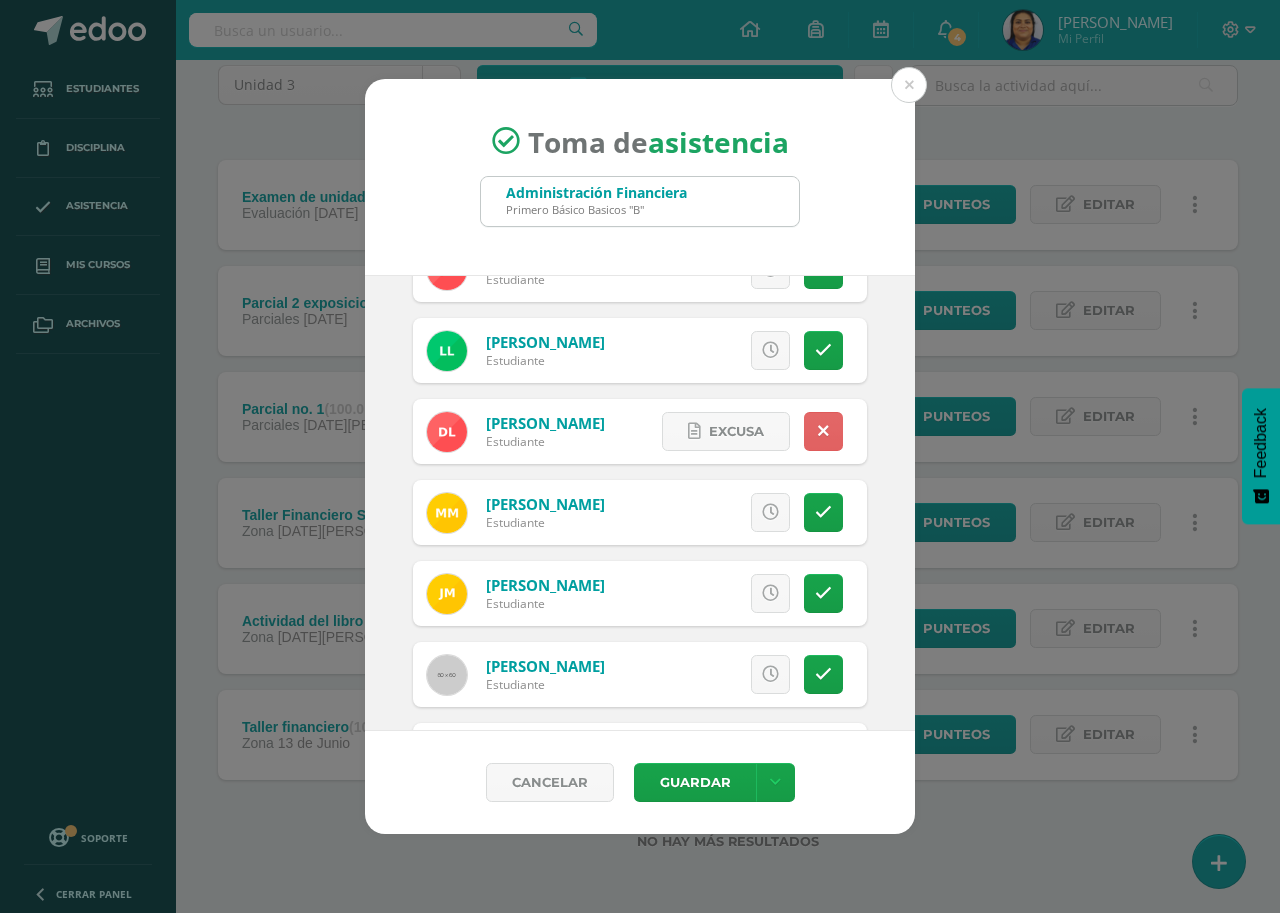 scroll, scrollTop: 1200, scrollLeft: 0, axis: vertical 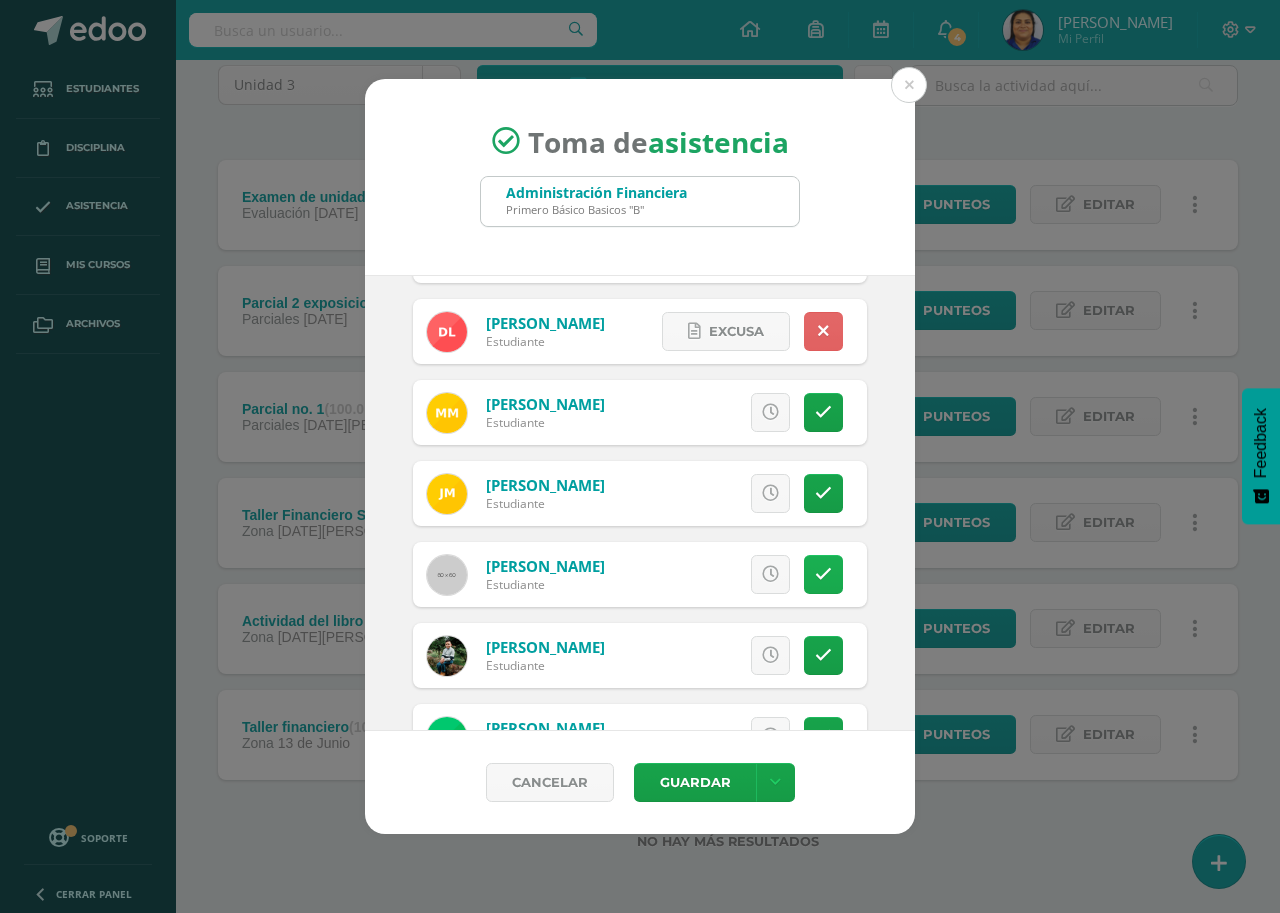 click at bounding box center (823, 574) 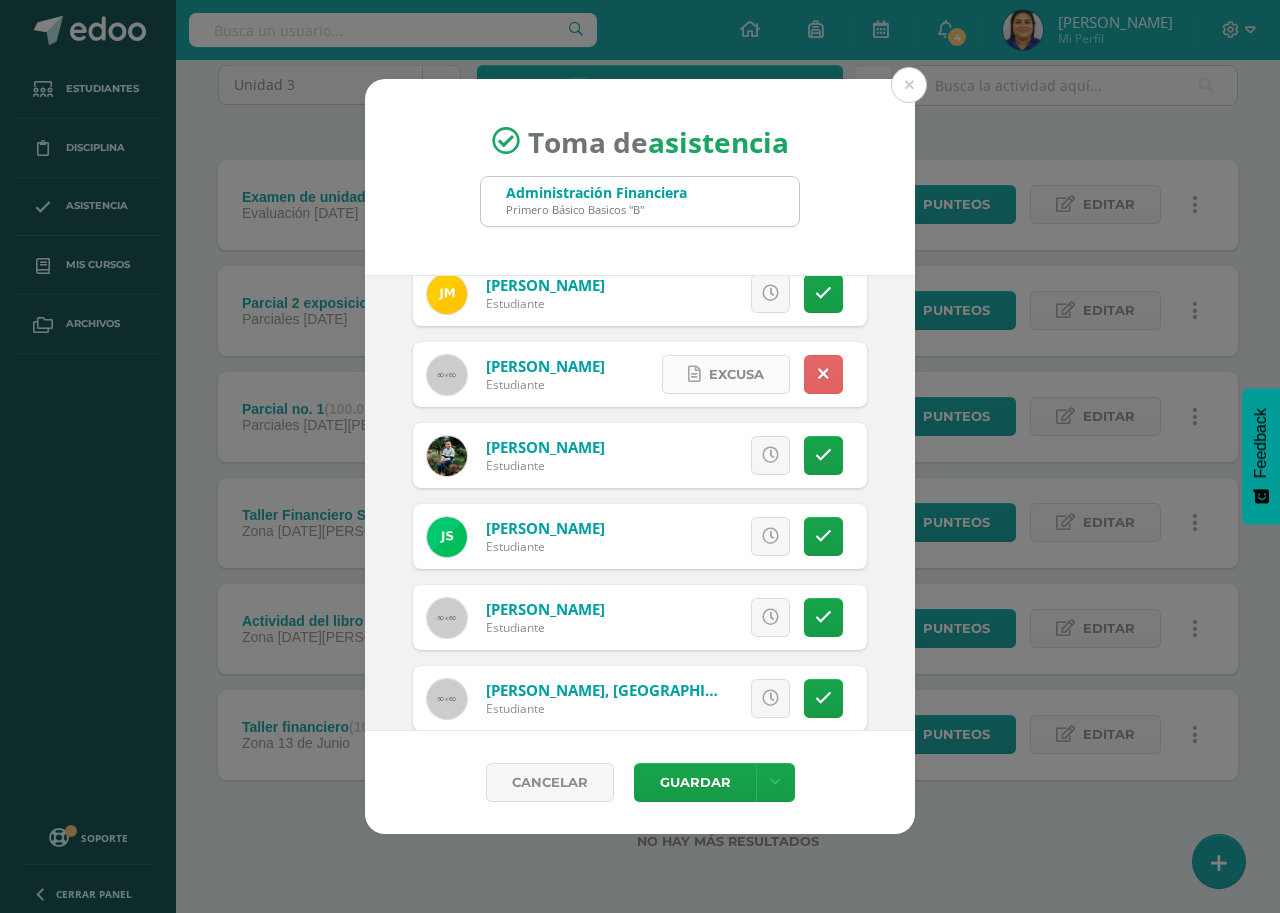 scroll, scrollTop: 1433, scrollLeft: 0, axis: vertical 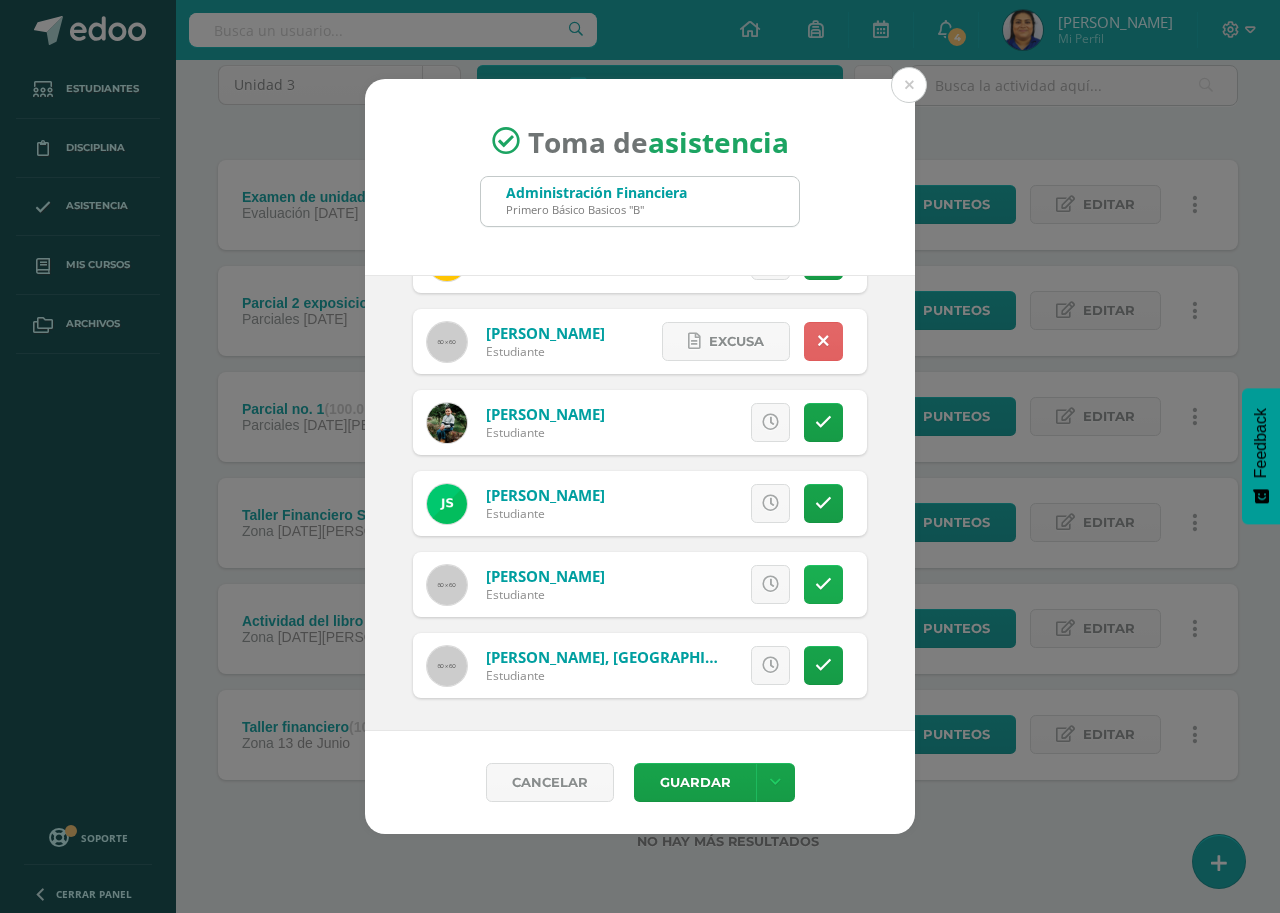 click at bounding box center (823, 584) 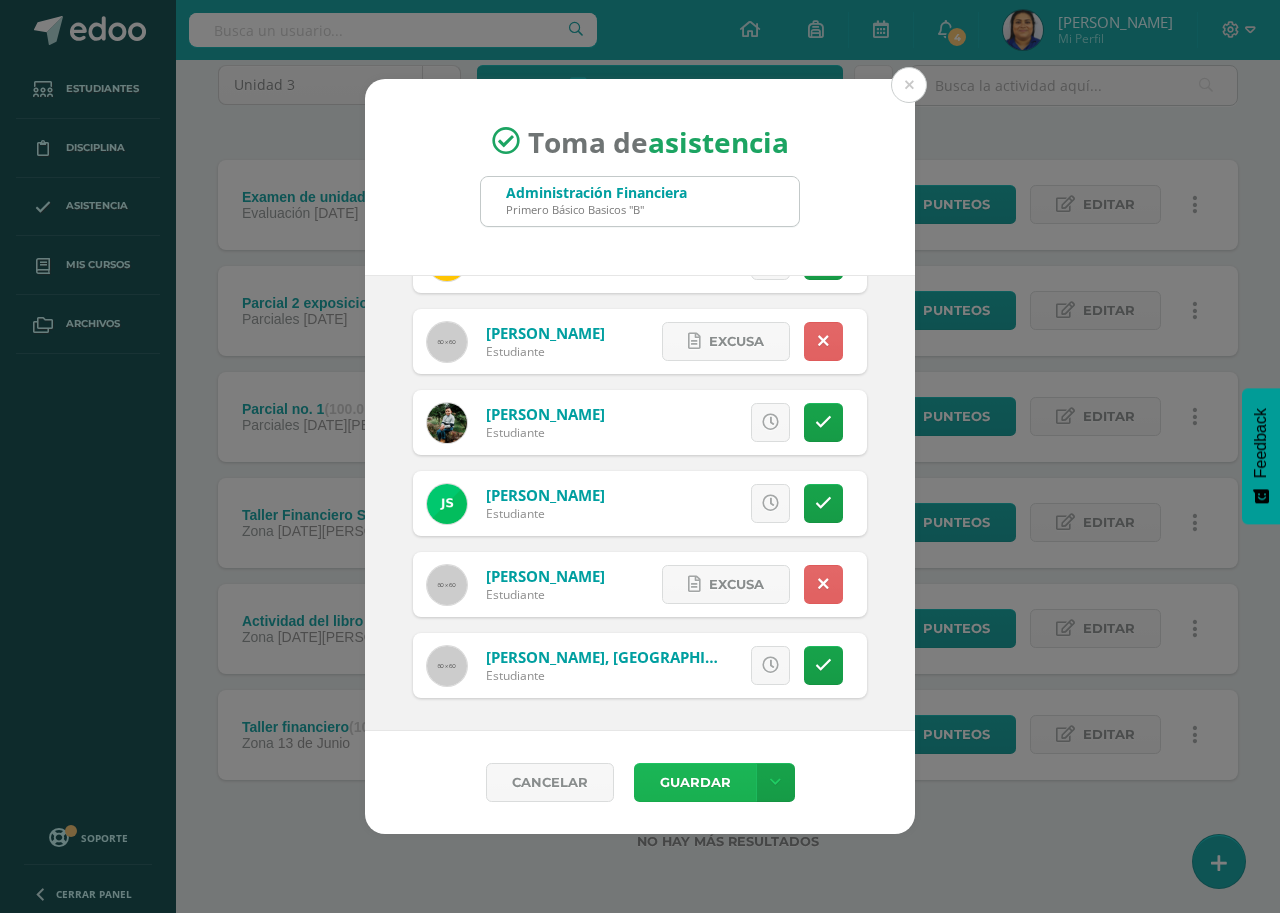 click on "Guardar" at bounding box center (695, 782) 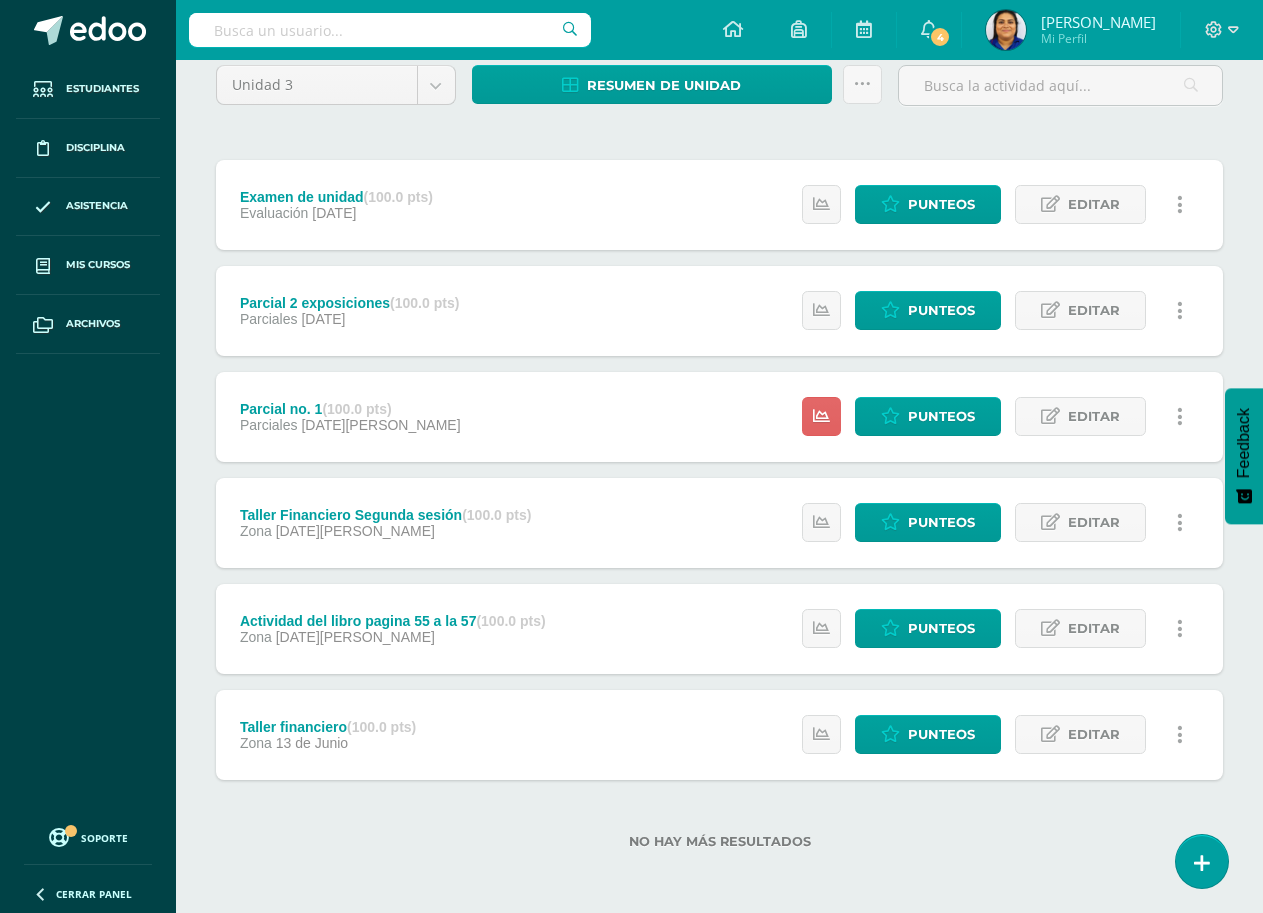 scroll, scrollTop: 0, scrollLeft: 0, axis: both 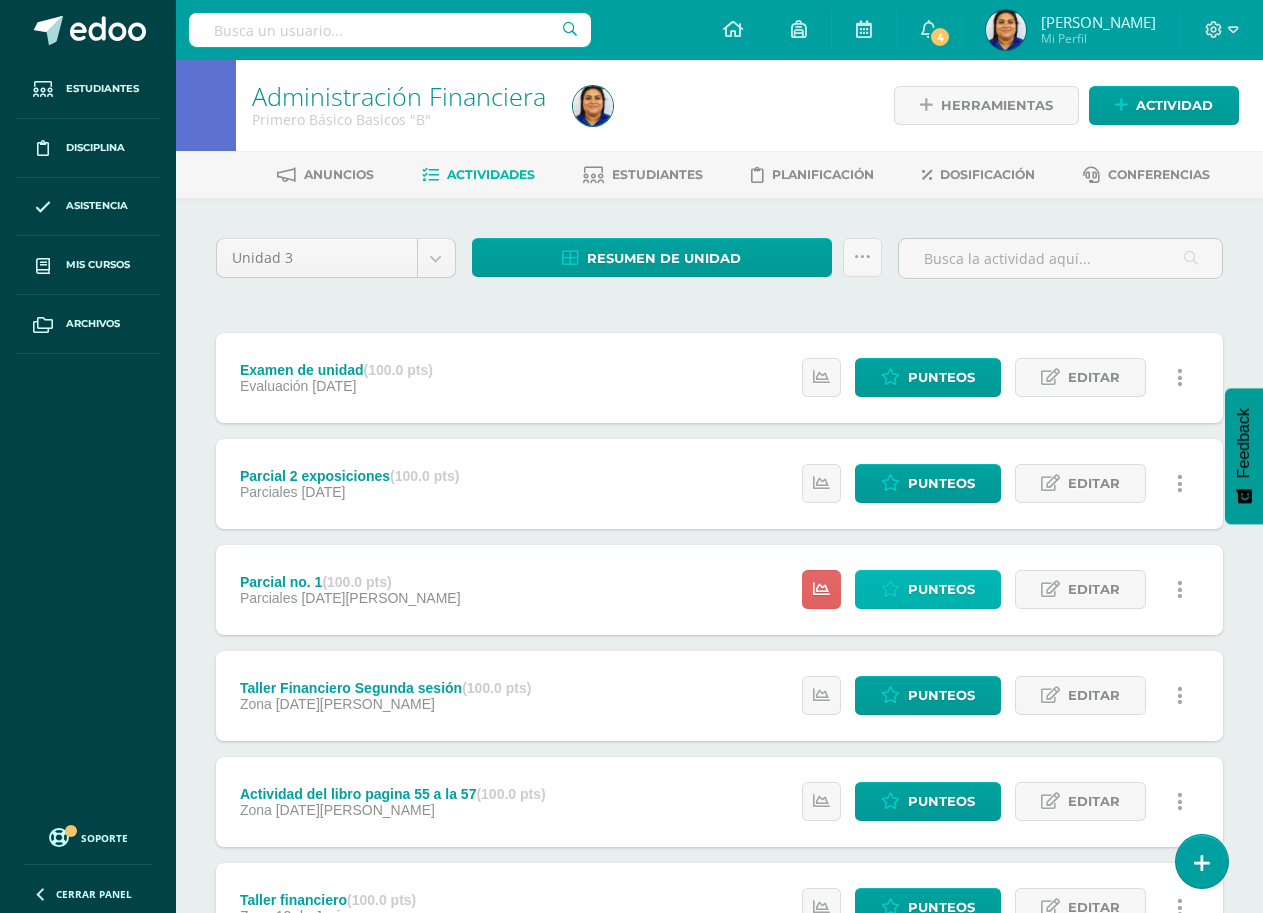 click on "Punteos" at bounding box center [941, 589] 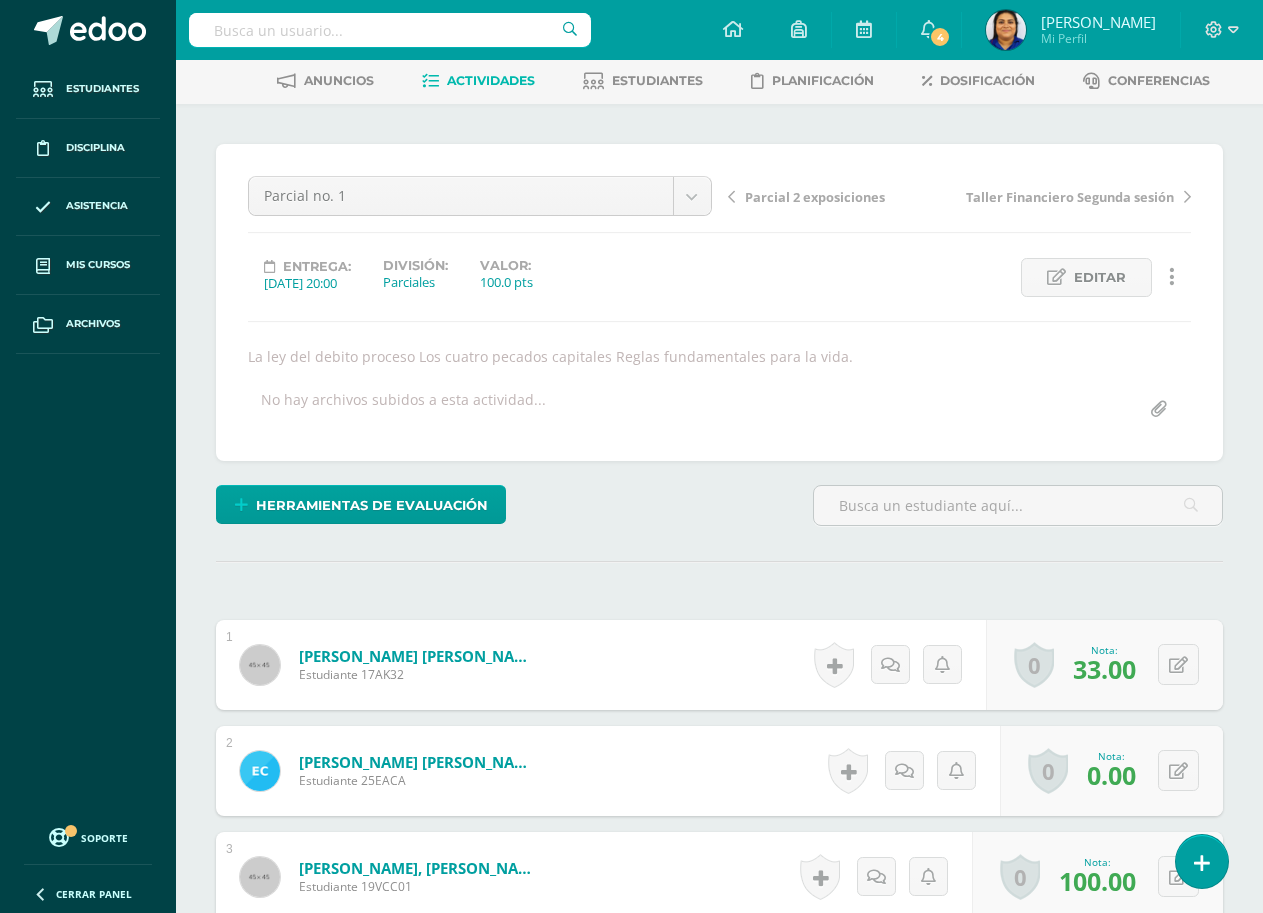 scroll, scrollTop: 400, scrollLeft: 0, axis: vertical 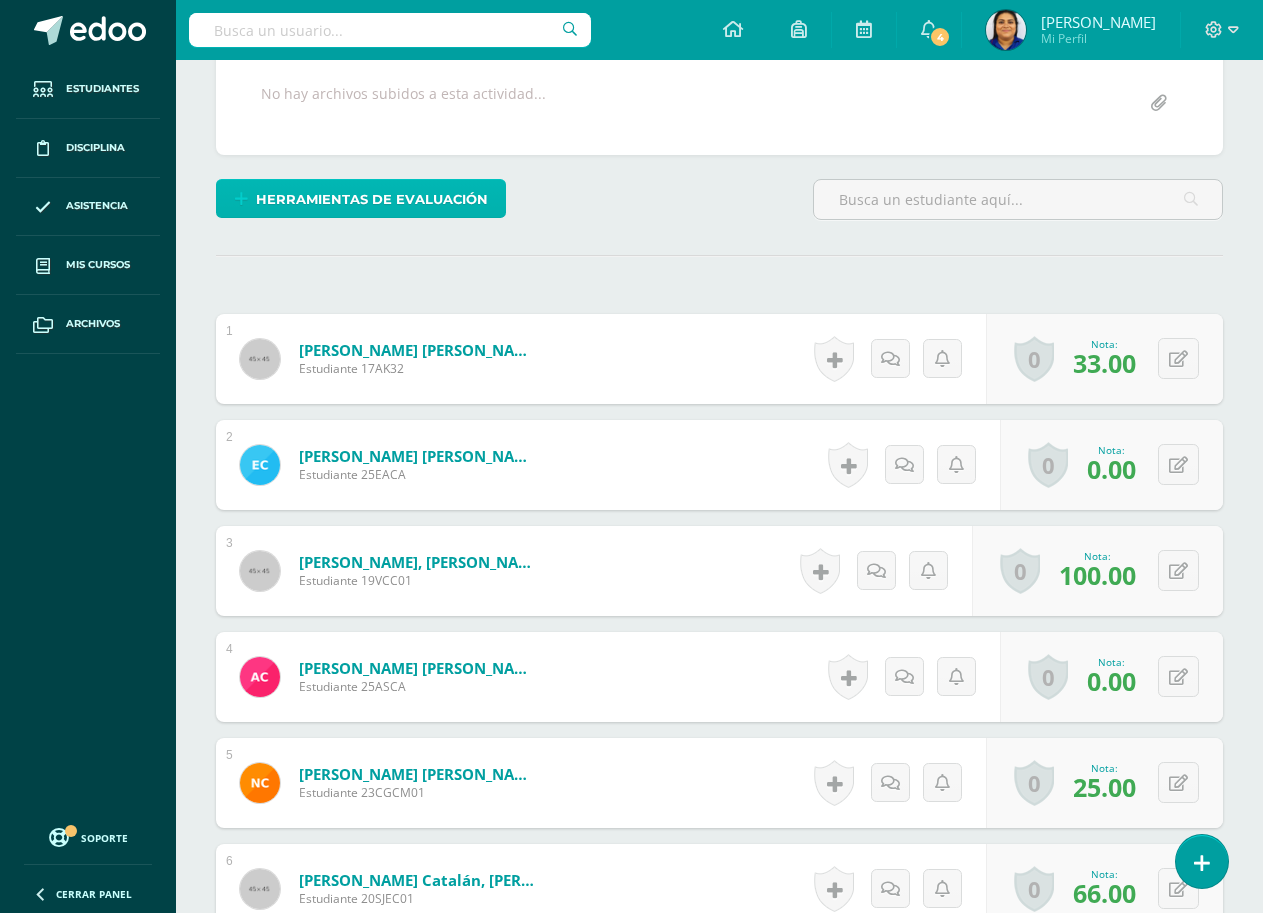 click on "Herramientas de evaluación" at bounding box center (372, 199) 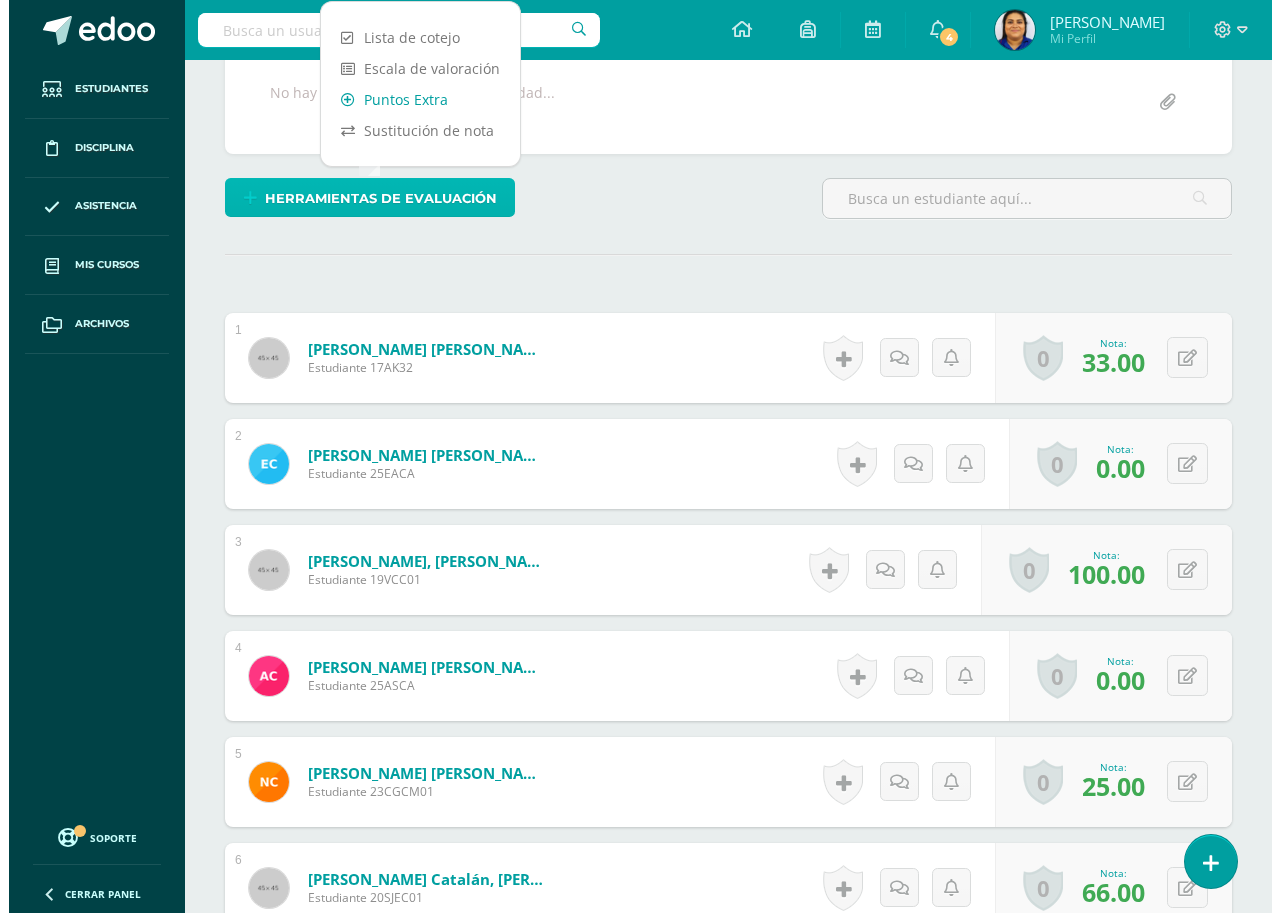 scroll, scrollTop: 402, scrollLeft: 0, axis: vertical 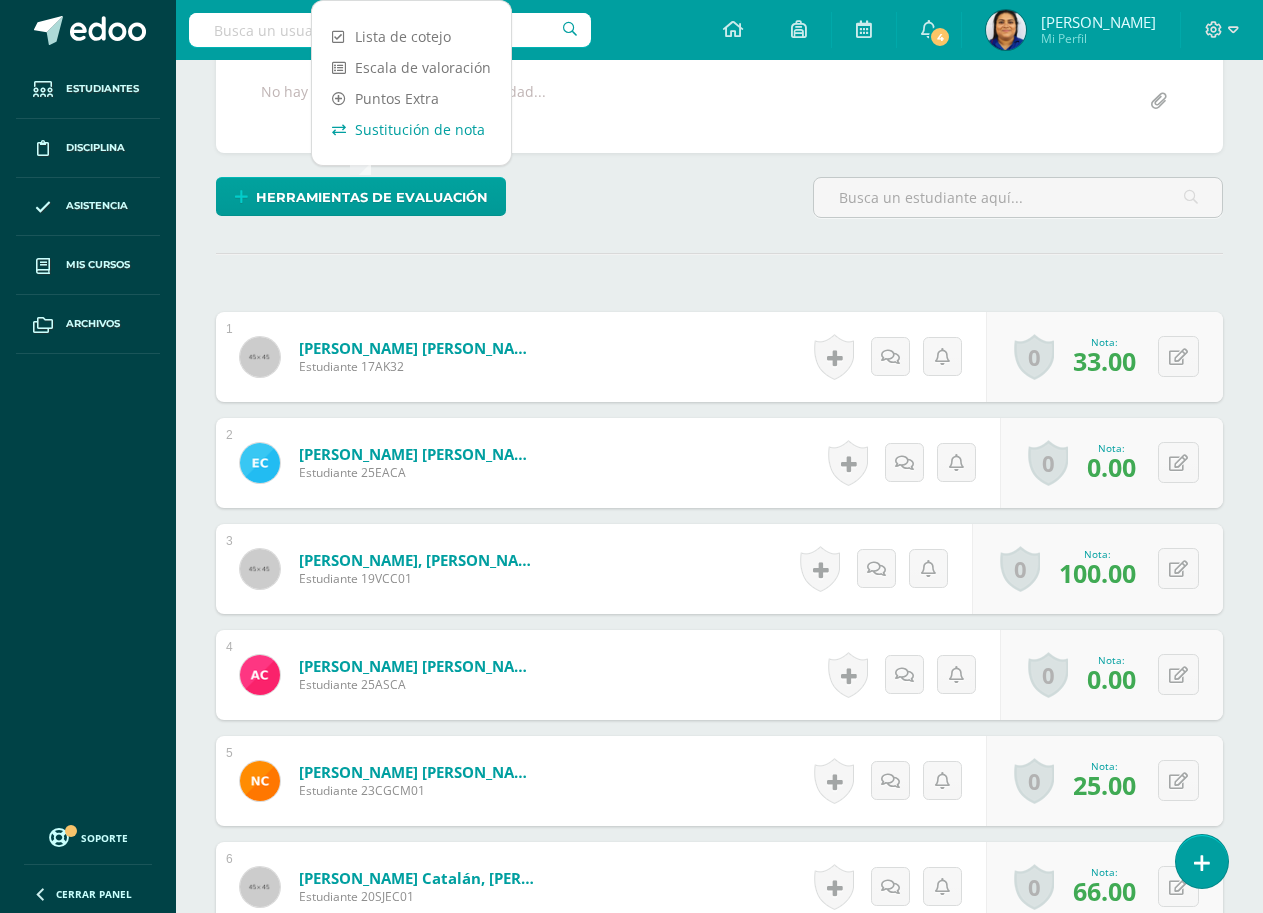 click on "Sustitución de nota" at bounding box center [411, 129] 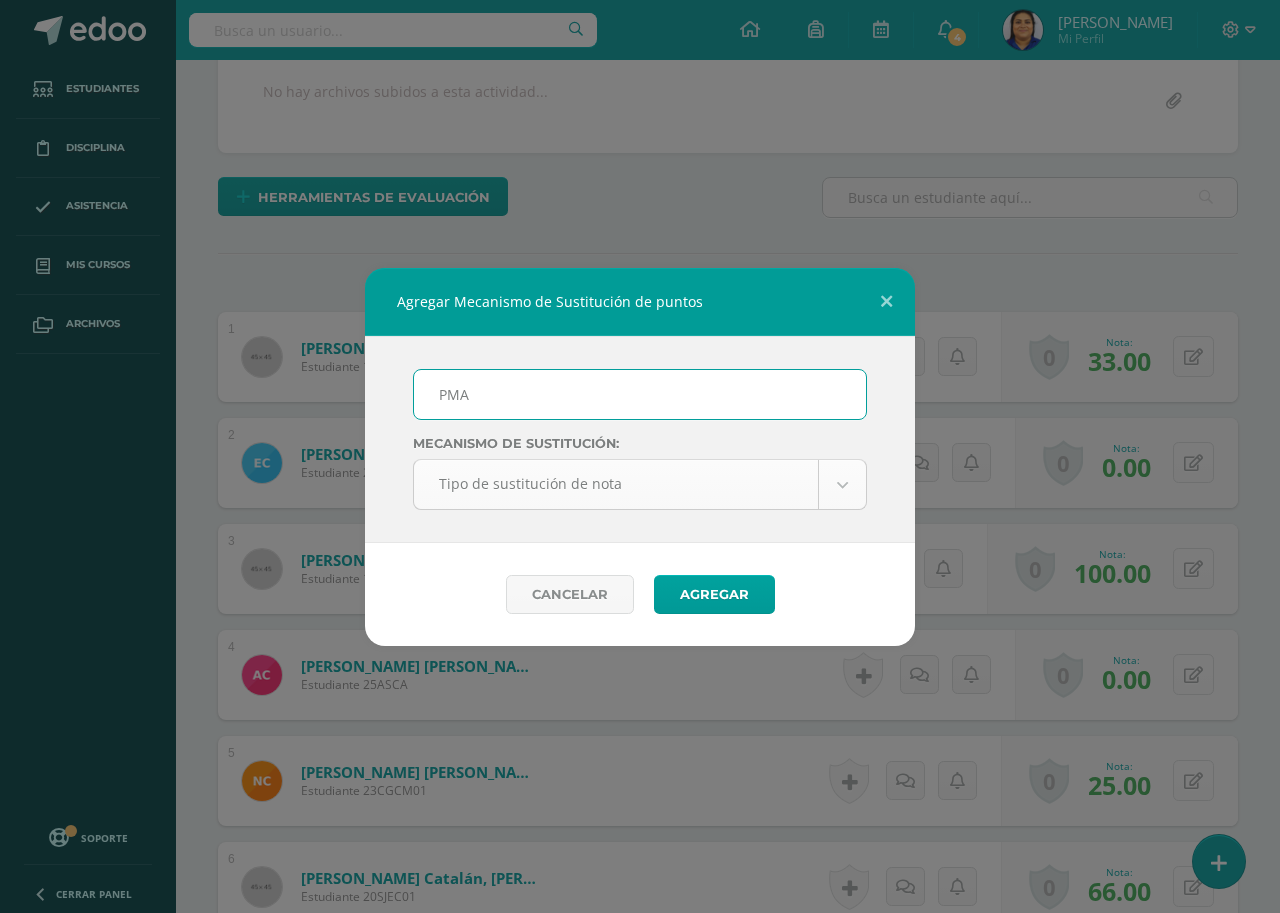 type on "PMA" 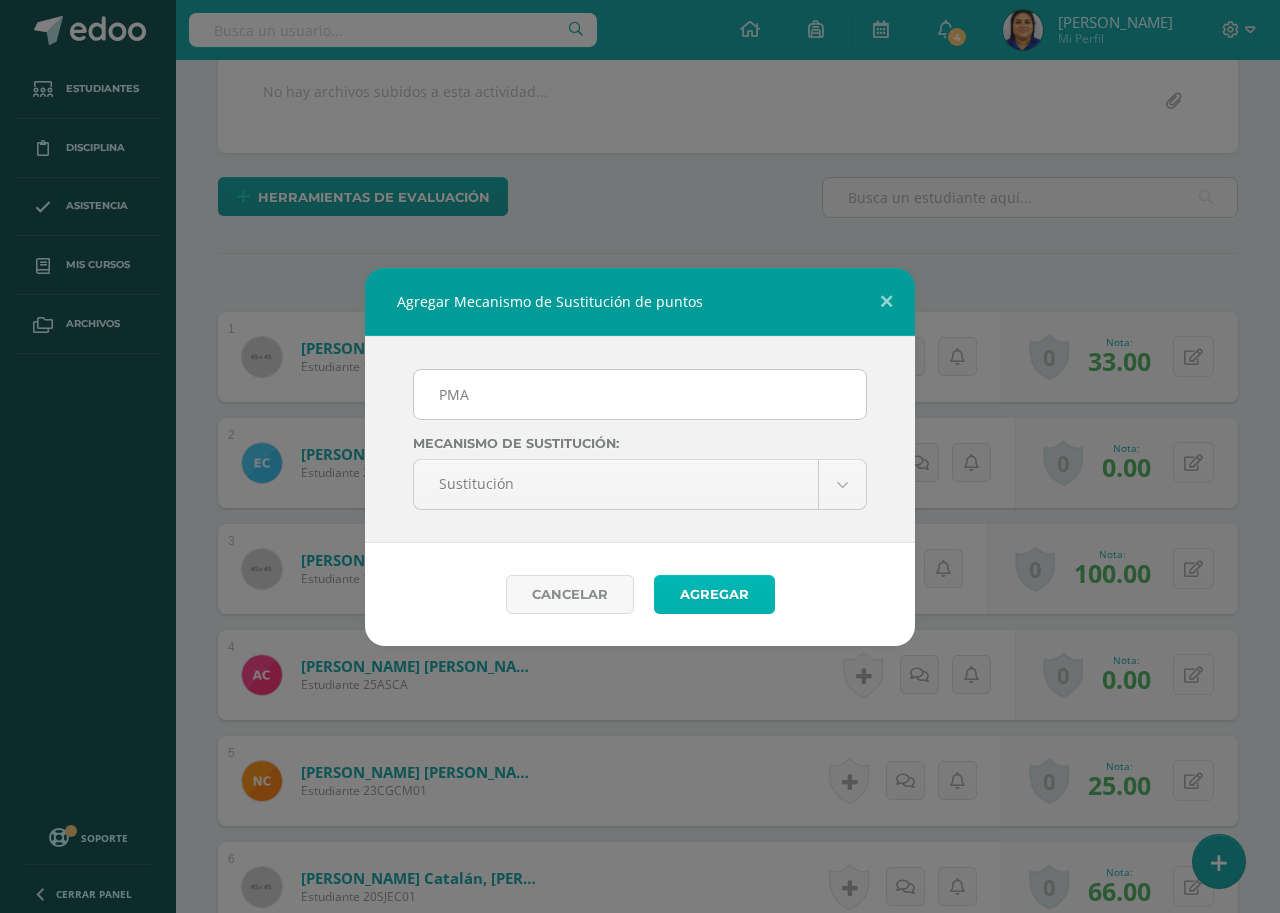click on "Agregar" at bounding box center (714, 594) 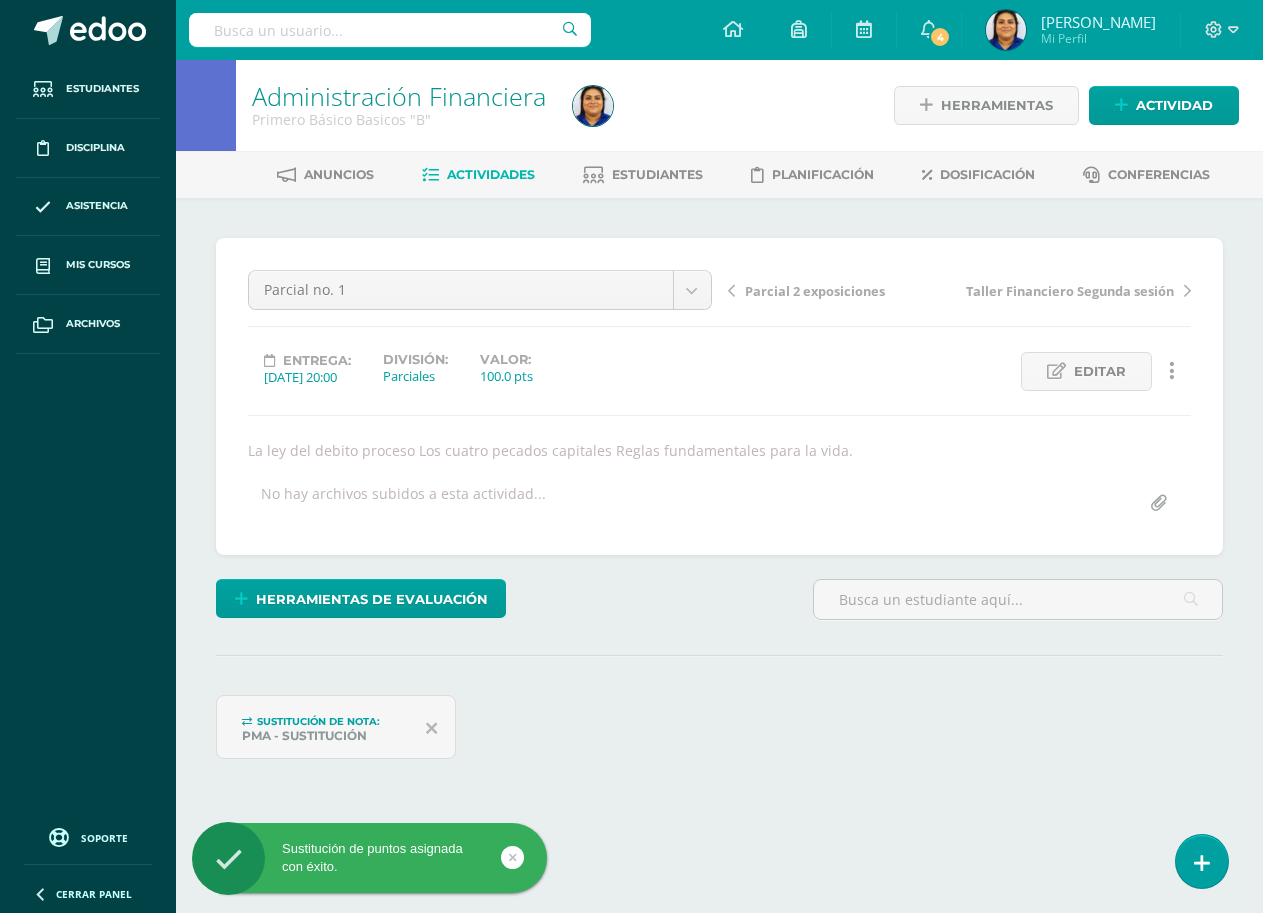 scroll, scrollTop: 154, scrollLeft: 0, axis: vertical 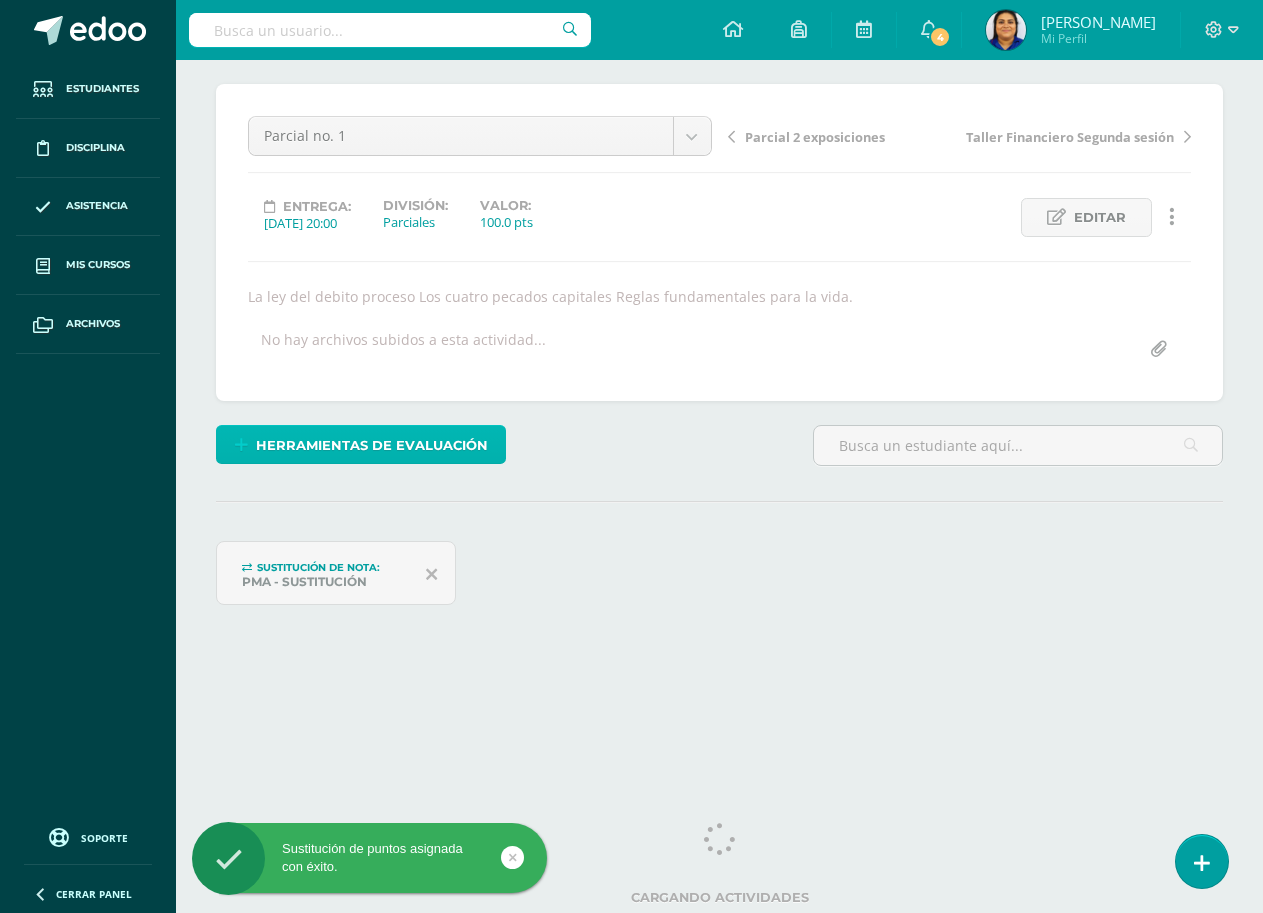 click on "Herramientas de evaluación" at bounding box center [372, 445] 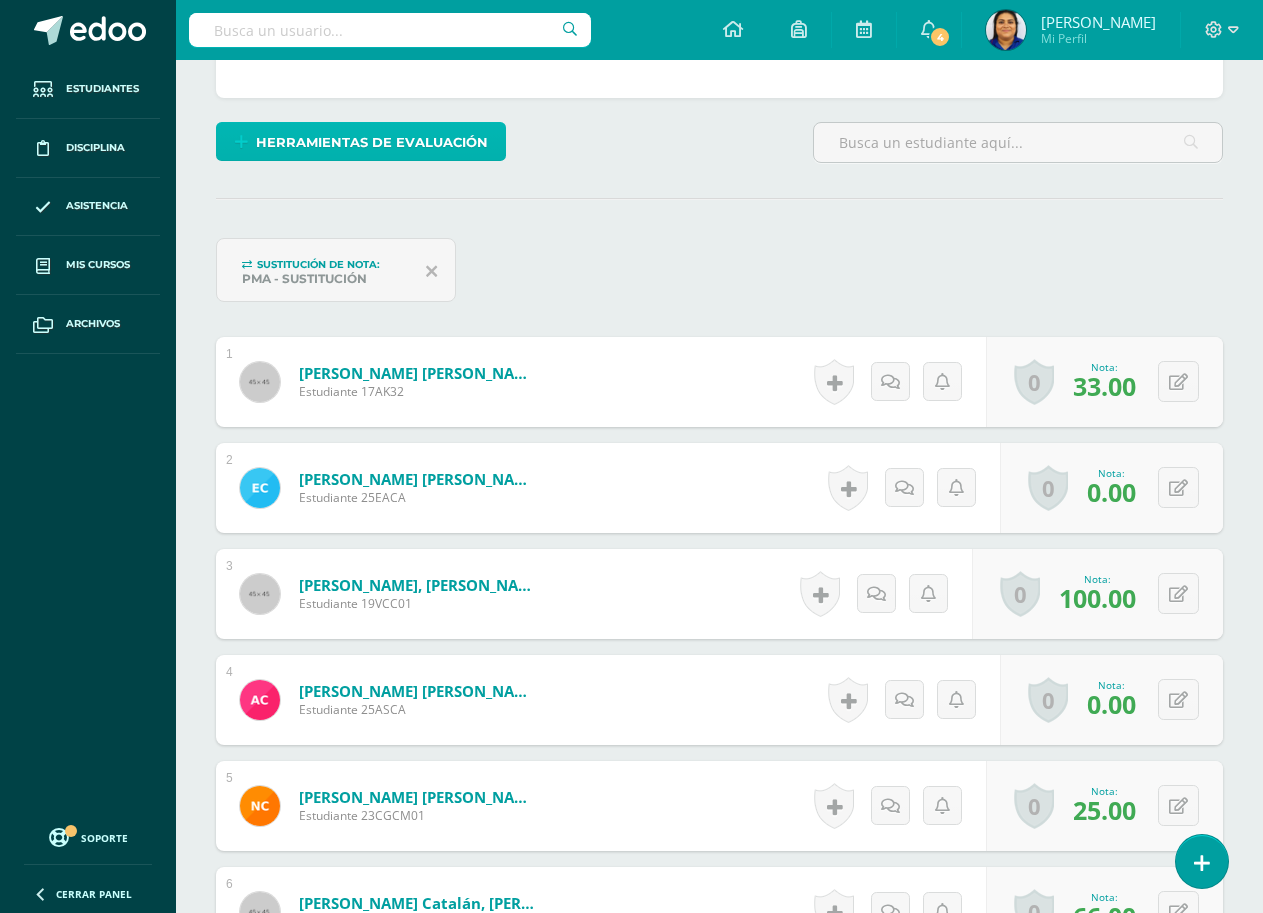 scroll, scrollTop: 557, scrollLeft: 0, axis: vertical 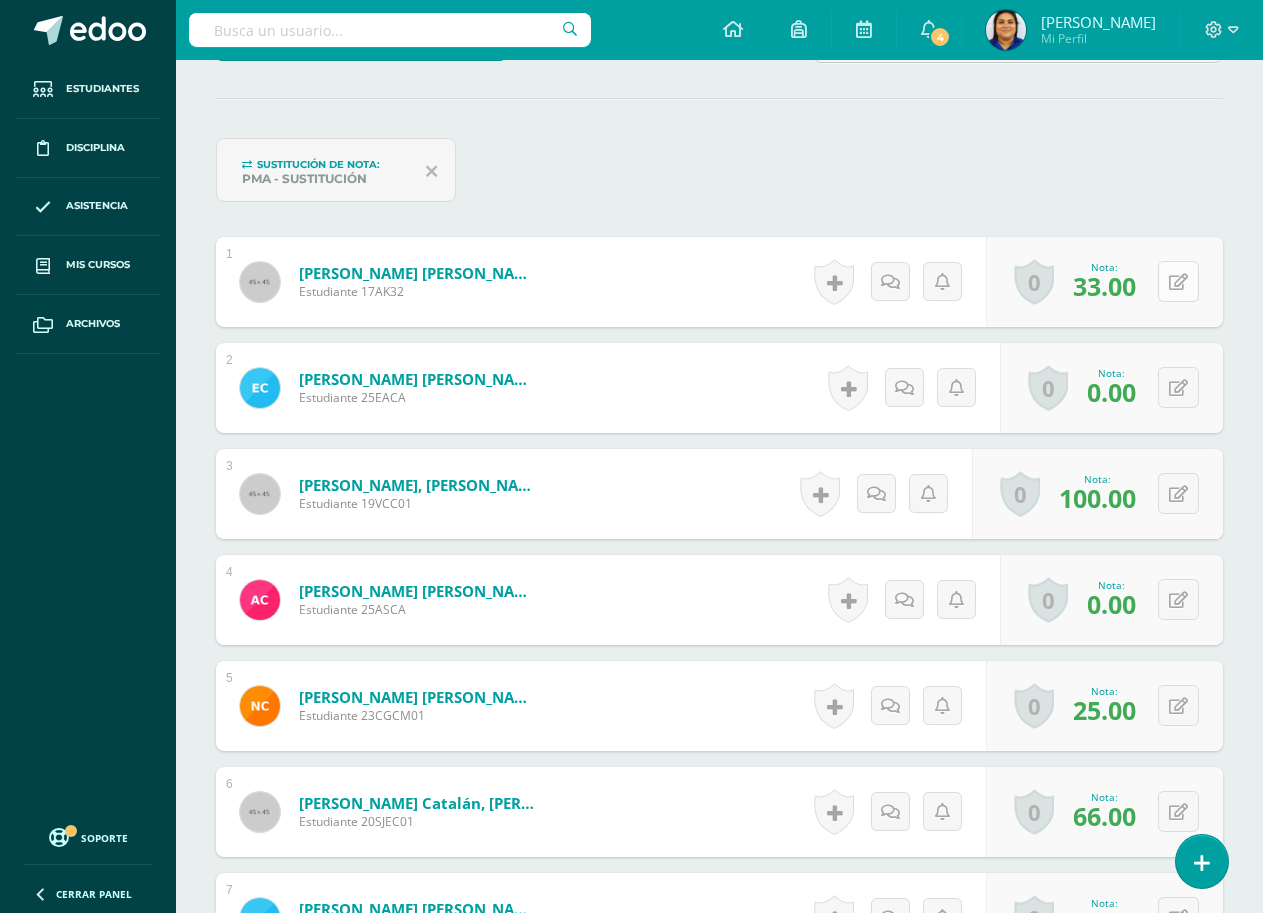 click at bounding box center (1178, 282) 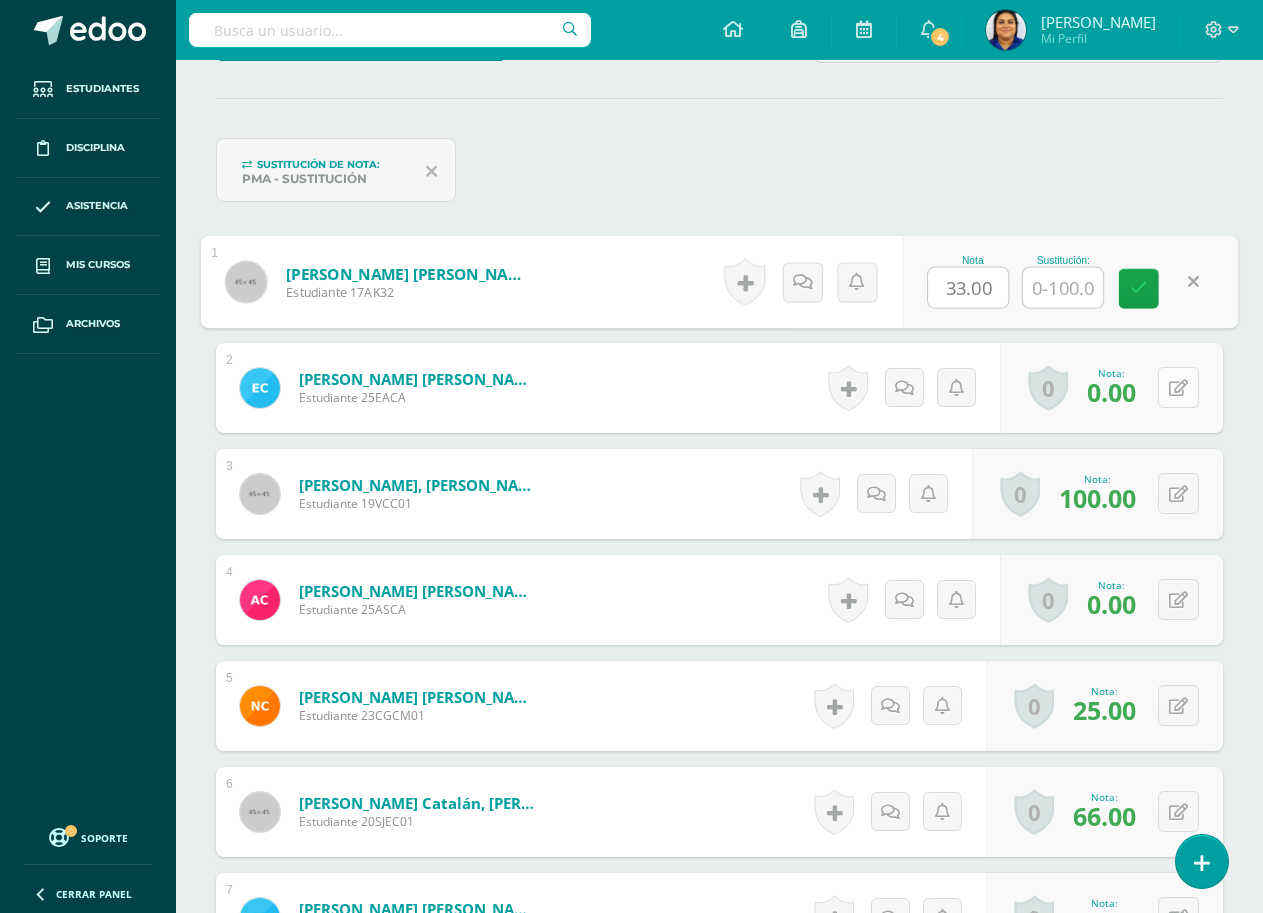 click at bounding box center (1178, 387) 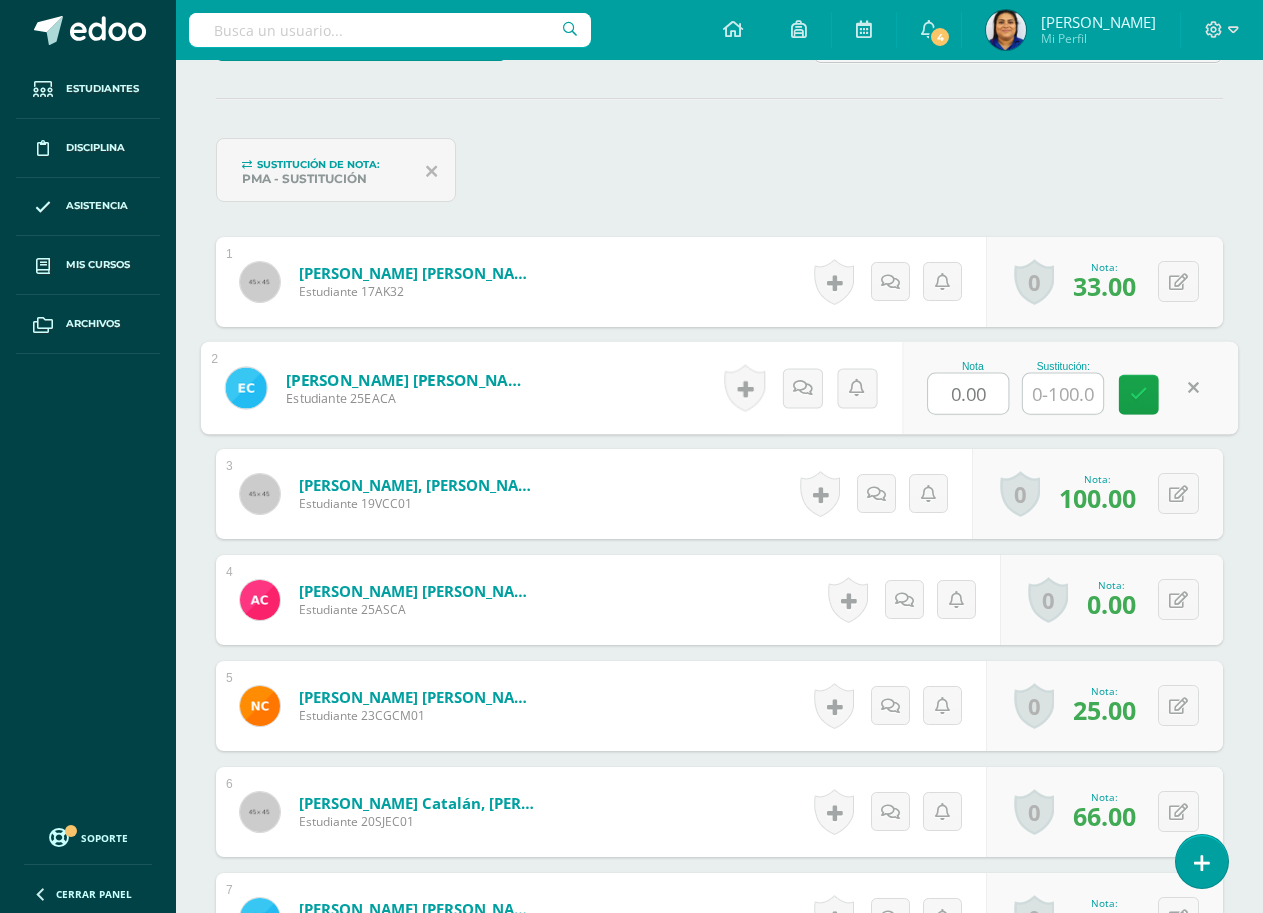 click at bounding box center [1063, 394] 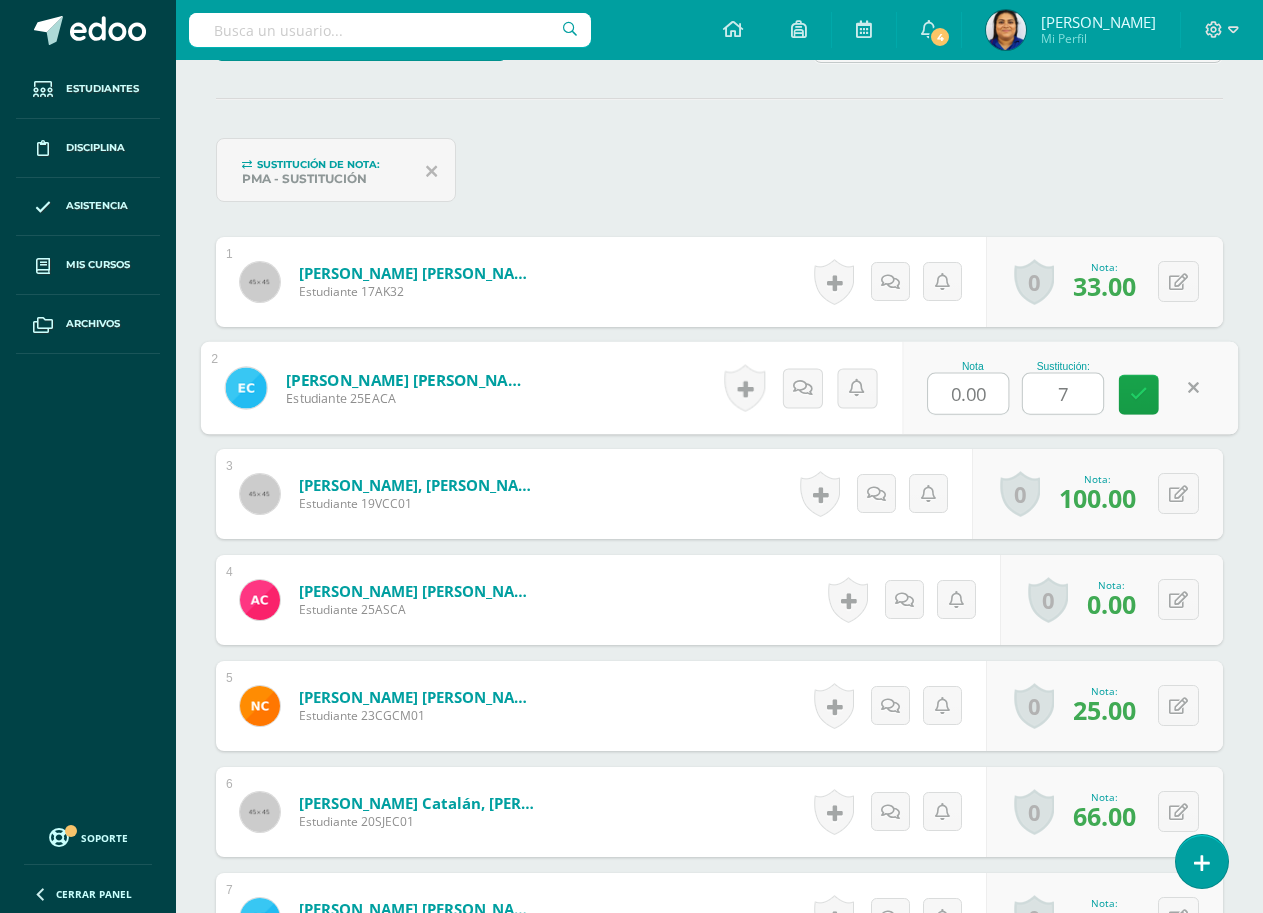 type on "70" 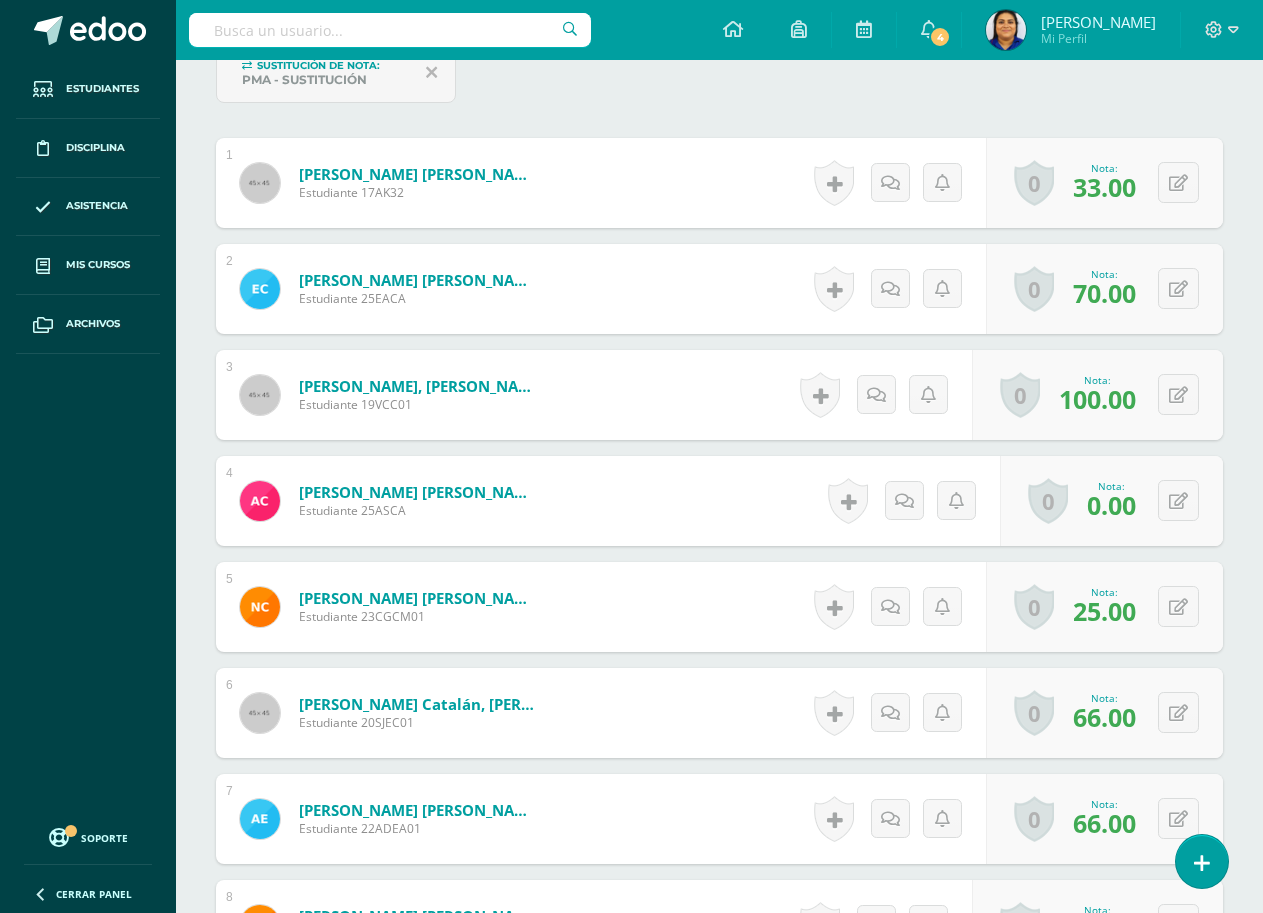scroll, scrollTop: 657, scrollLeft: 0, axis: vertical 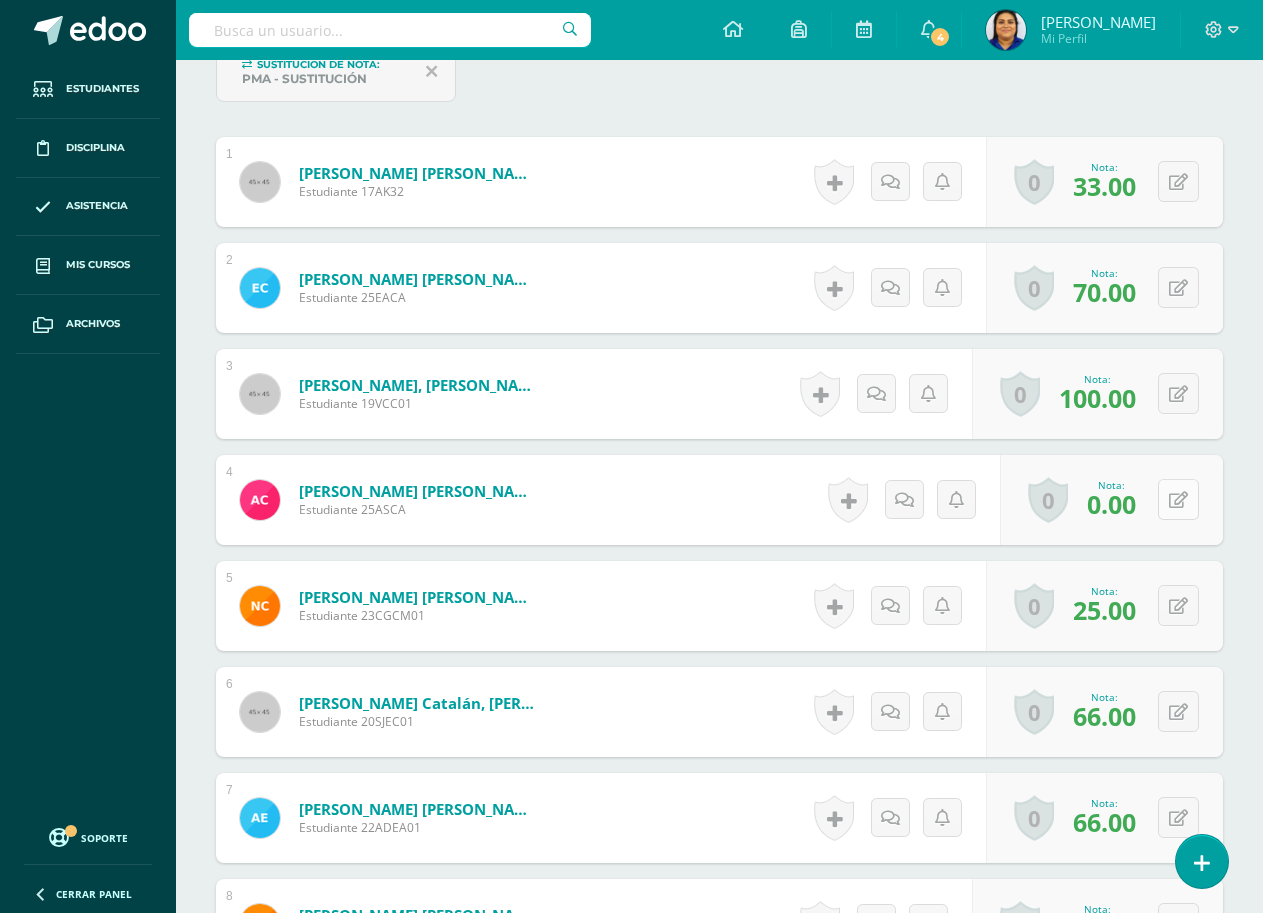 click at bounding box center (1178, 499) 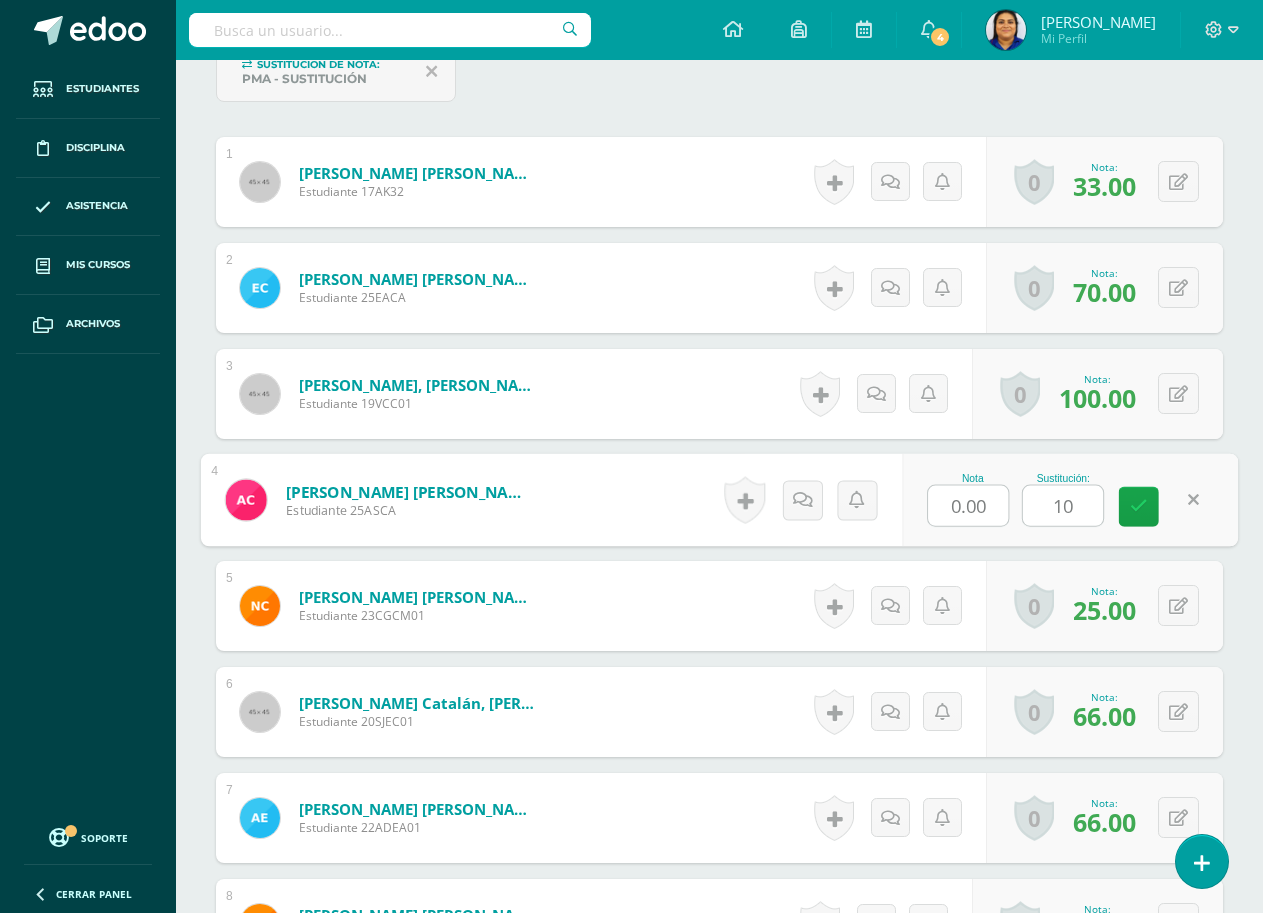 type on "100" 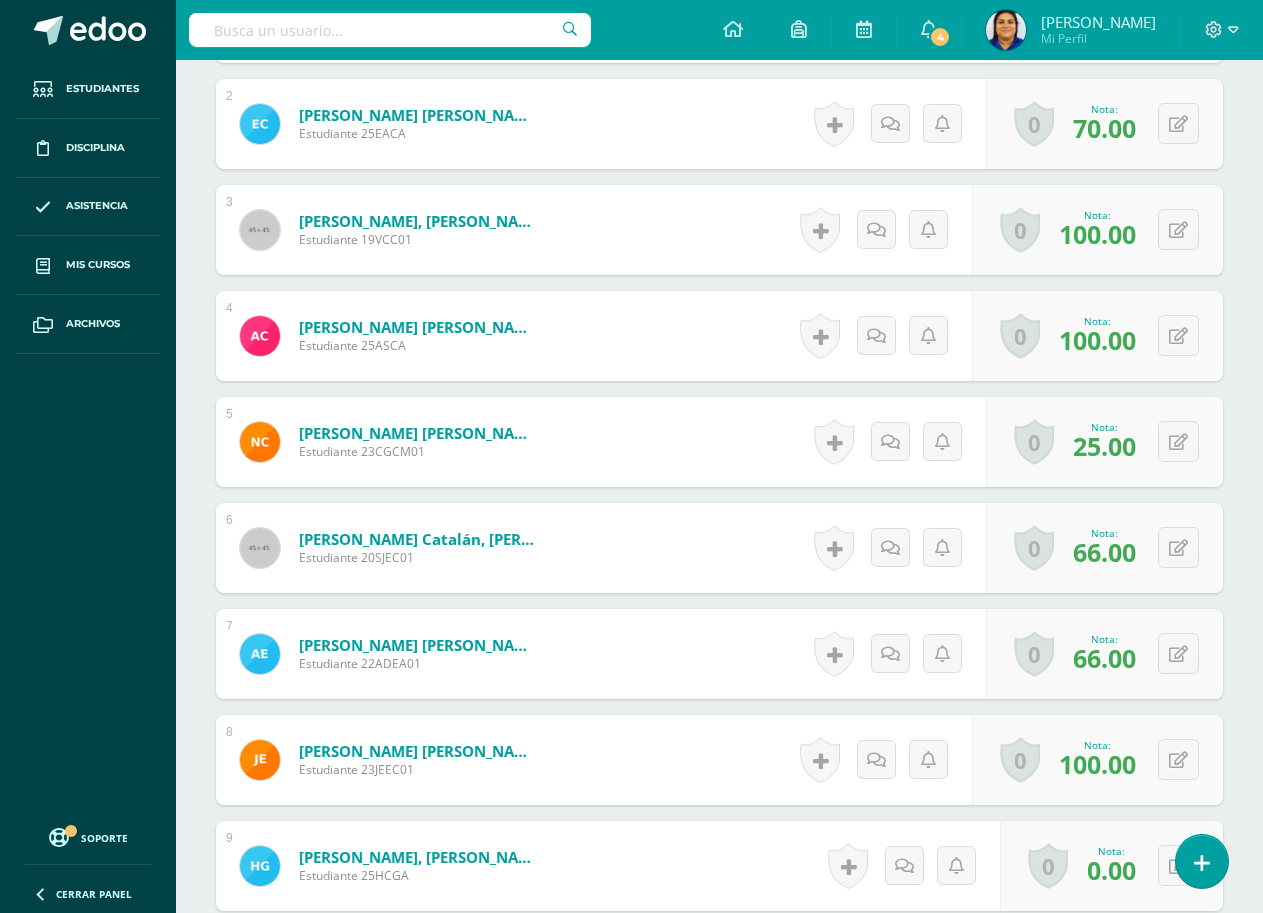 scroll, scrollTop: 857, scrollLeft: 0, axis: vertical 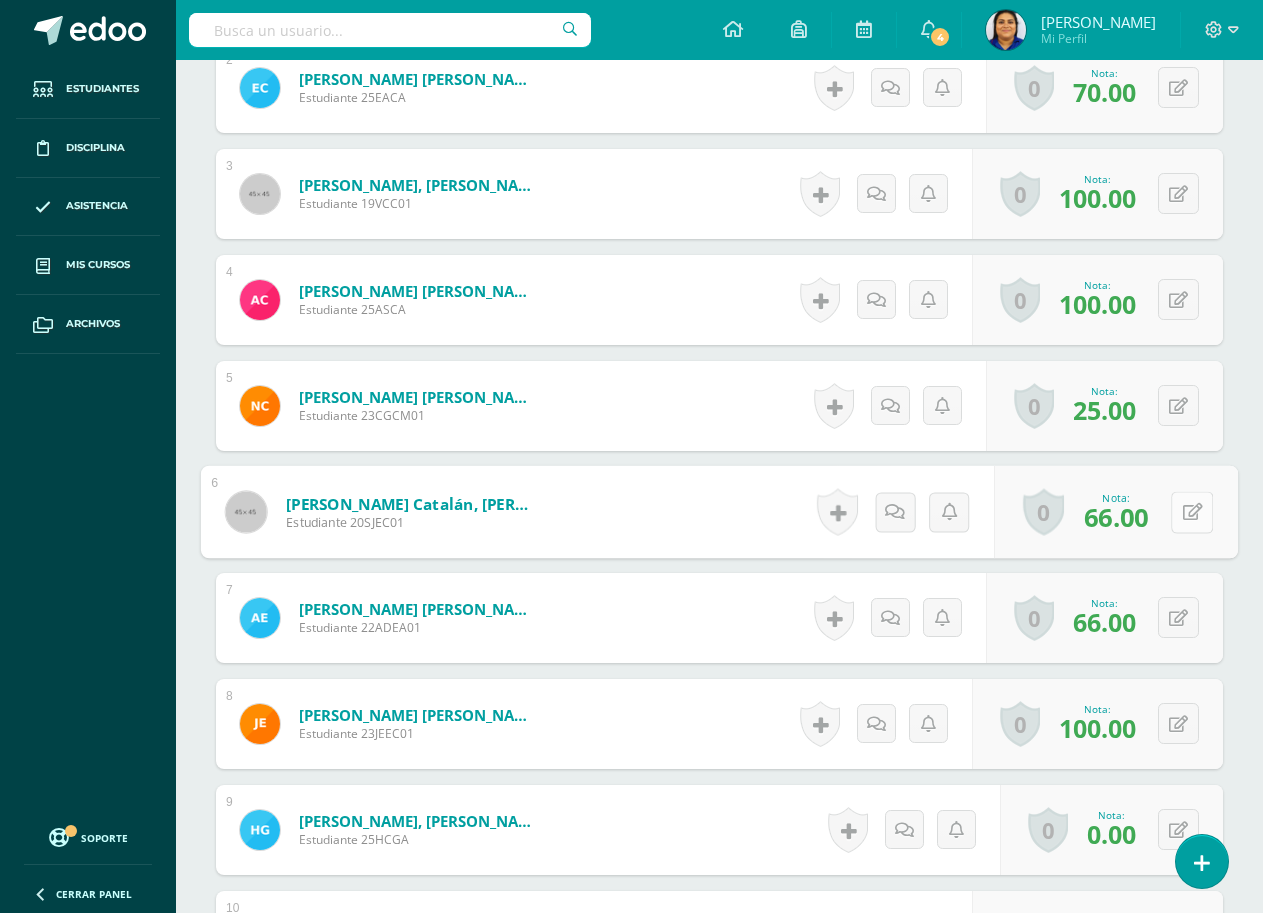 click at bounding box center (1192, 512) 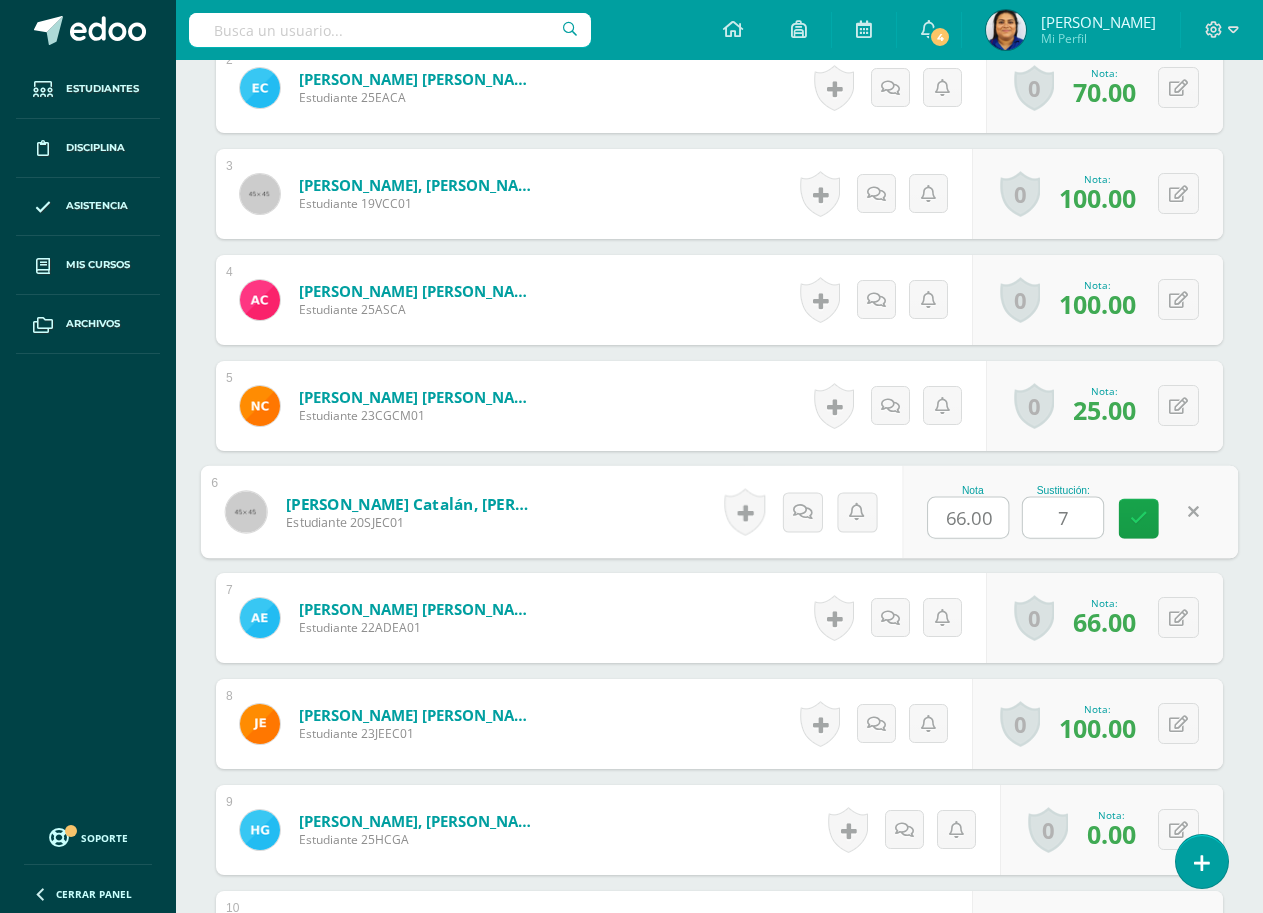 type on "70" 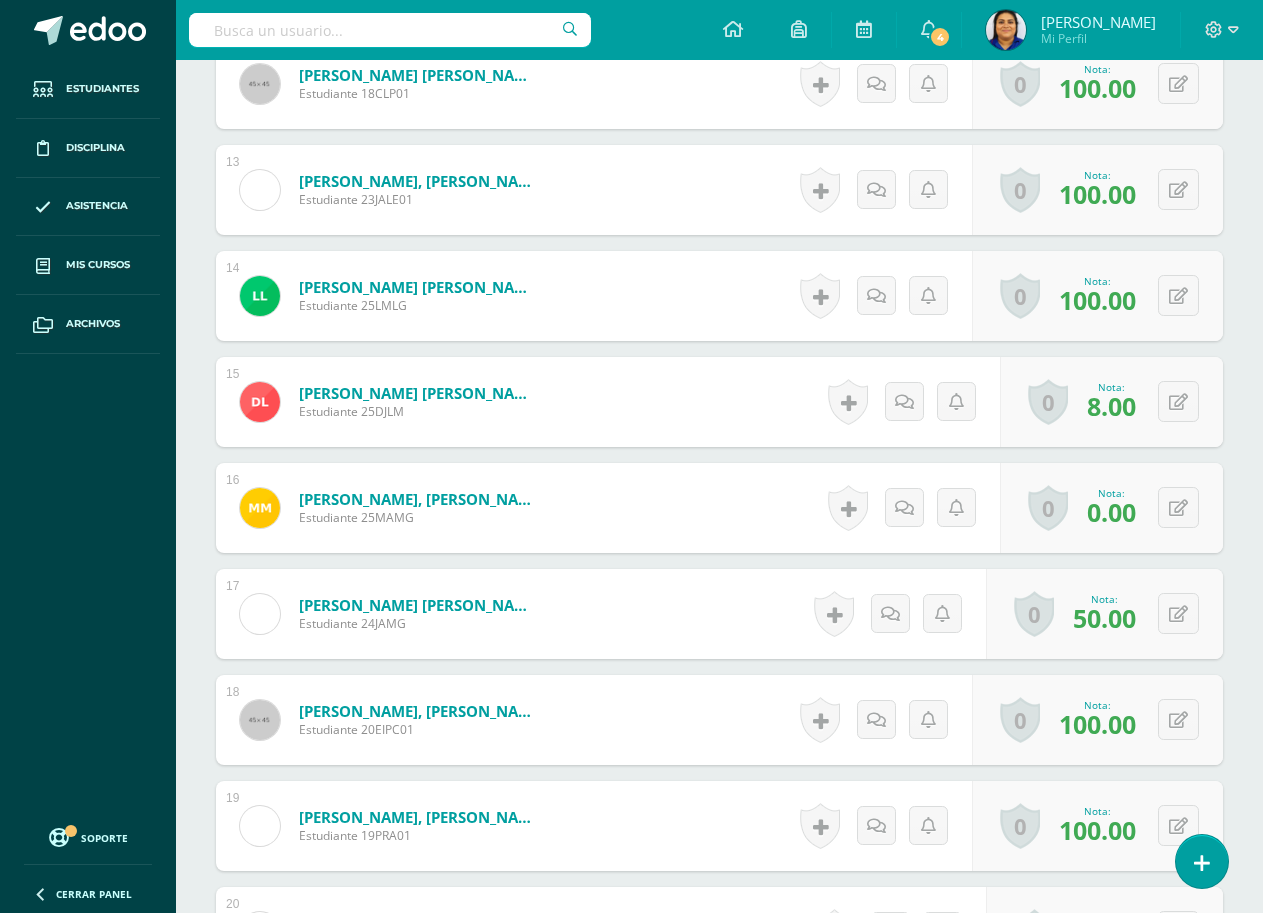 scroll, scrollTop: 1957, scrollLeft: 0, axis: vertical 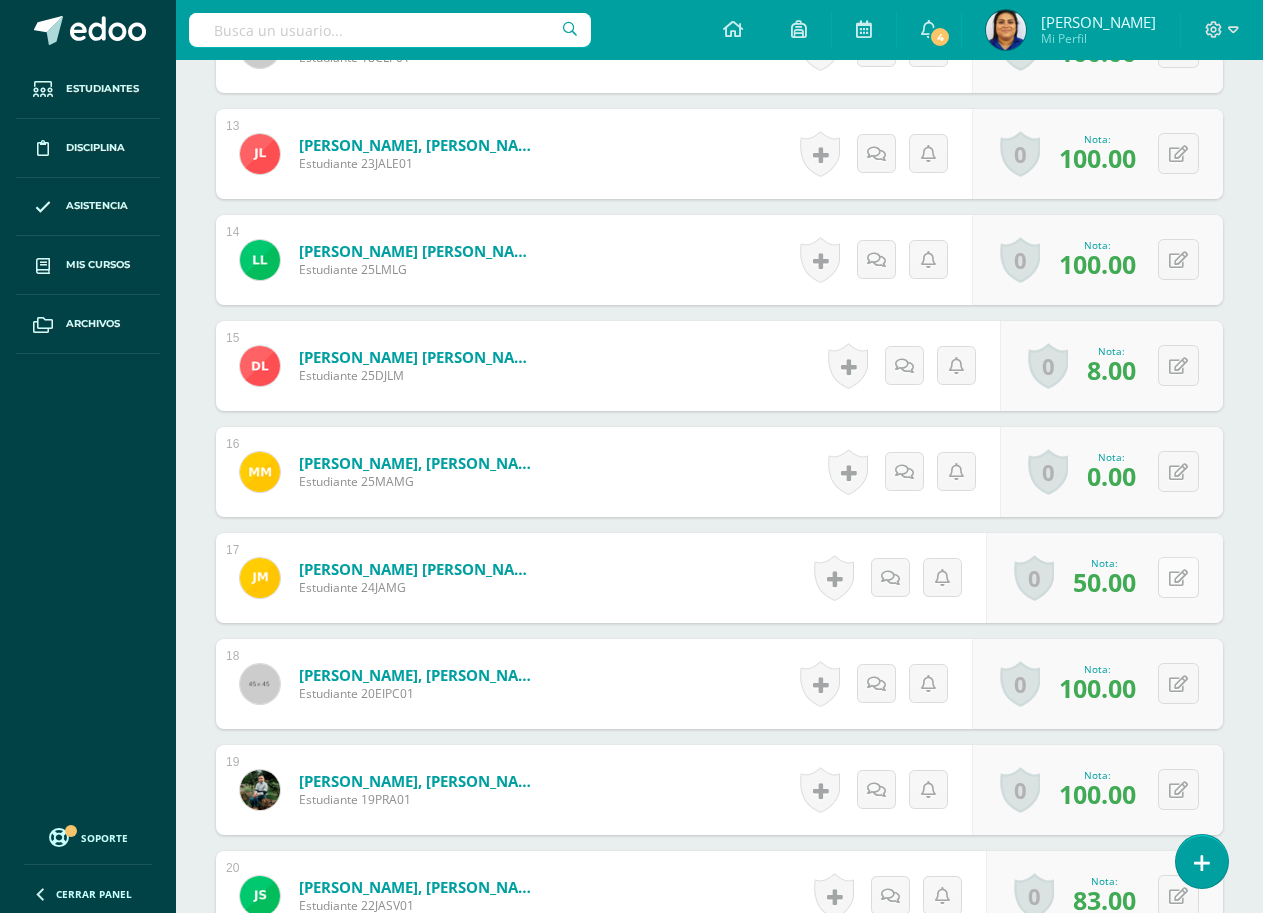 click at bounding box center [1178, 578] 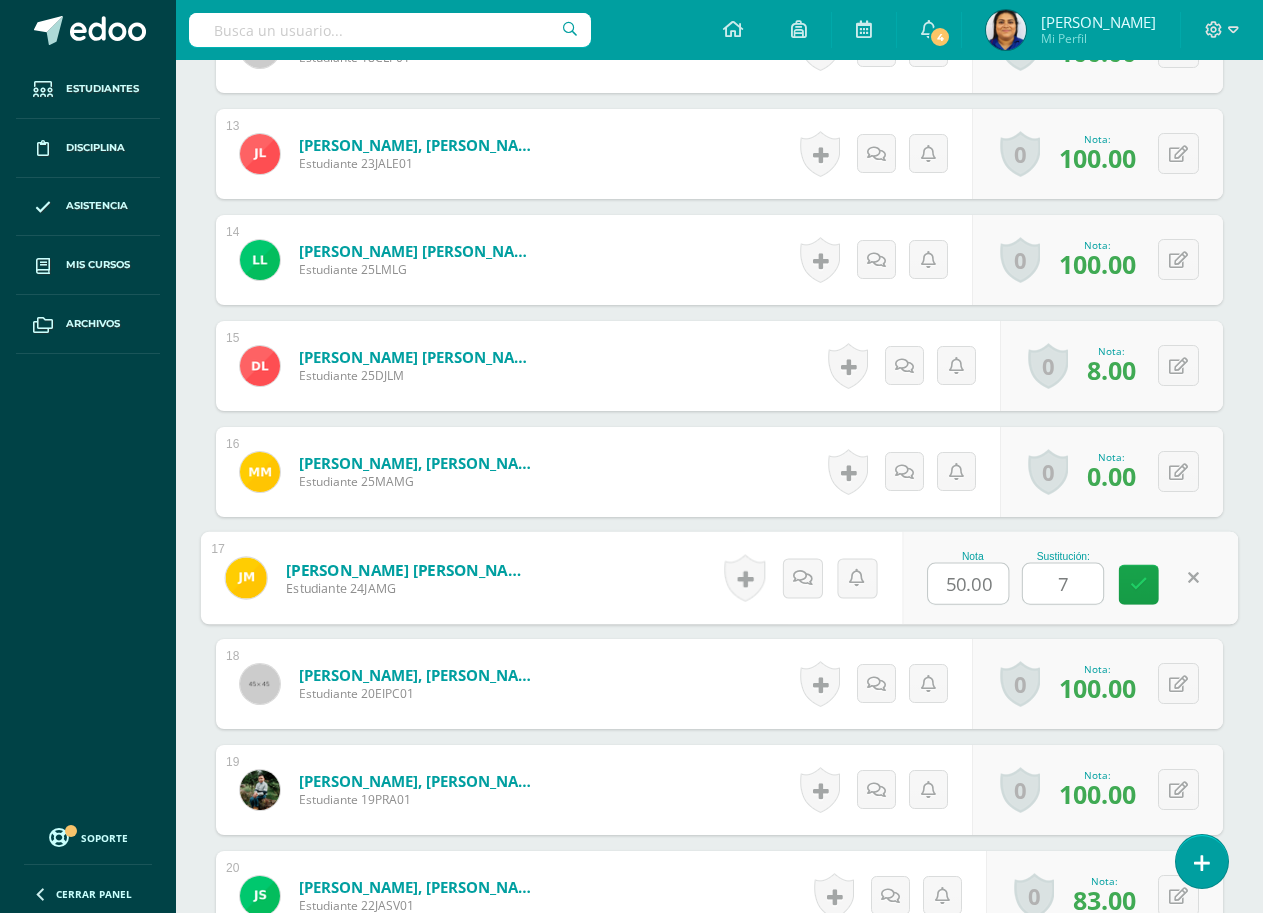 type on "70" 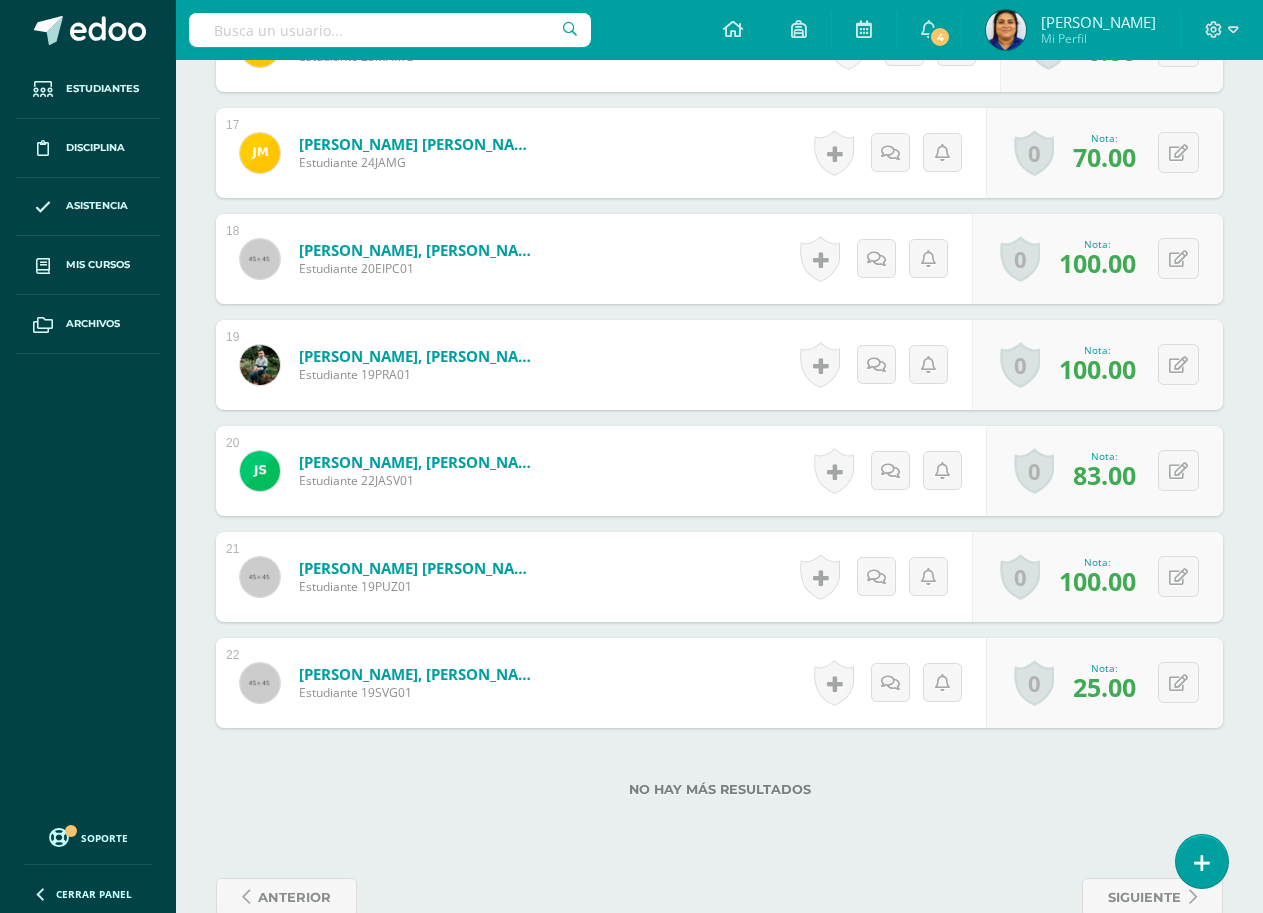 scroll, scrollTop: 2426, scrollLeft: 0, axis: vertical 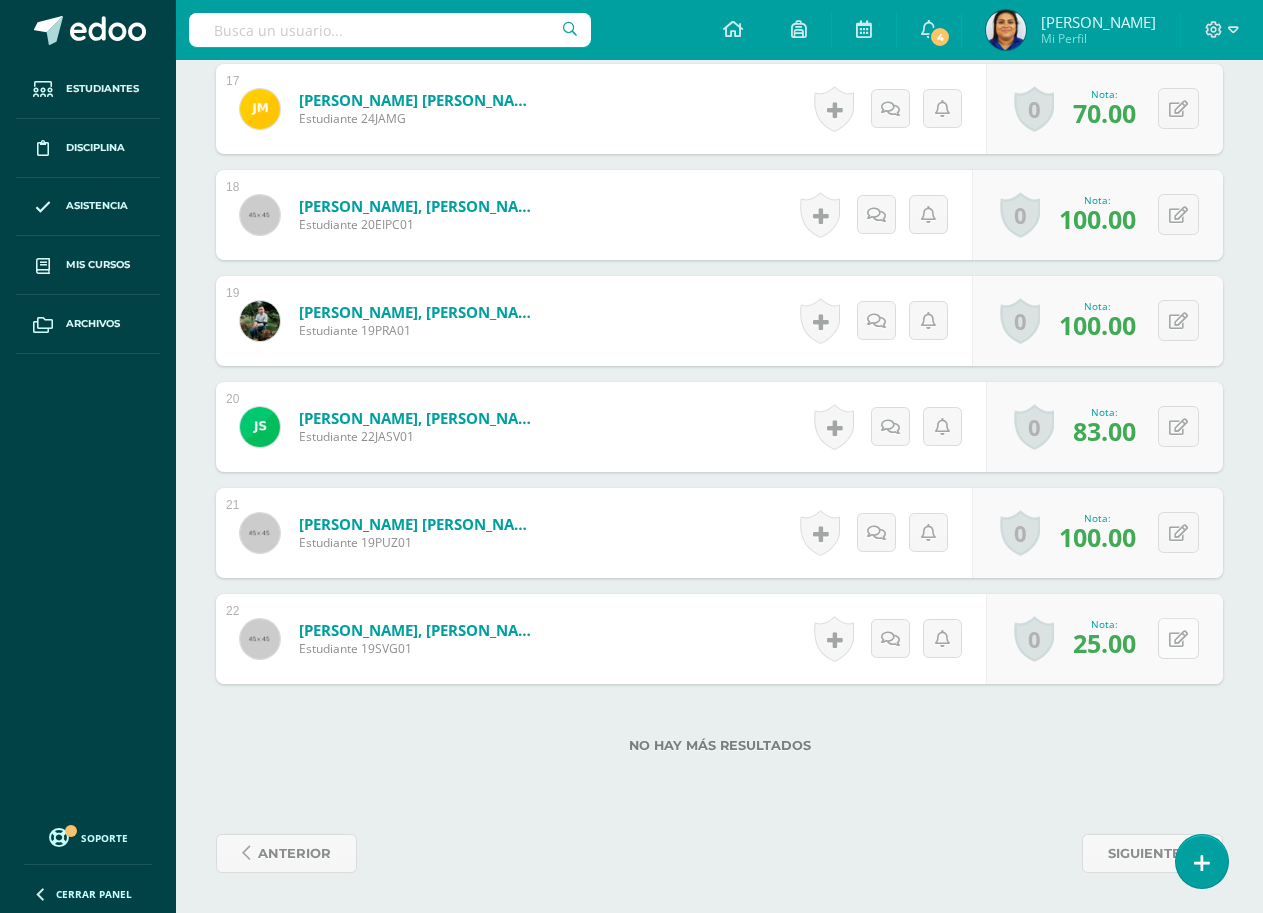 click at bounding box center [1178, 638] 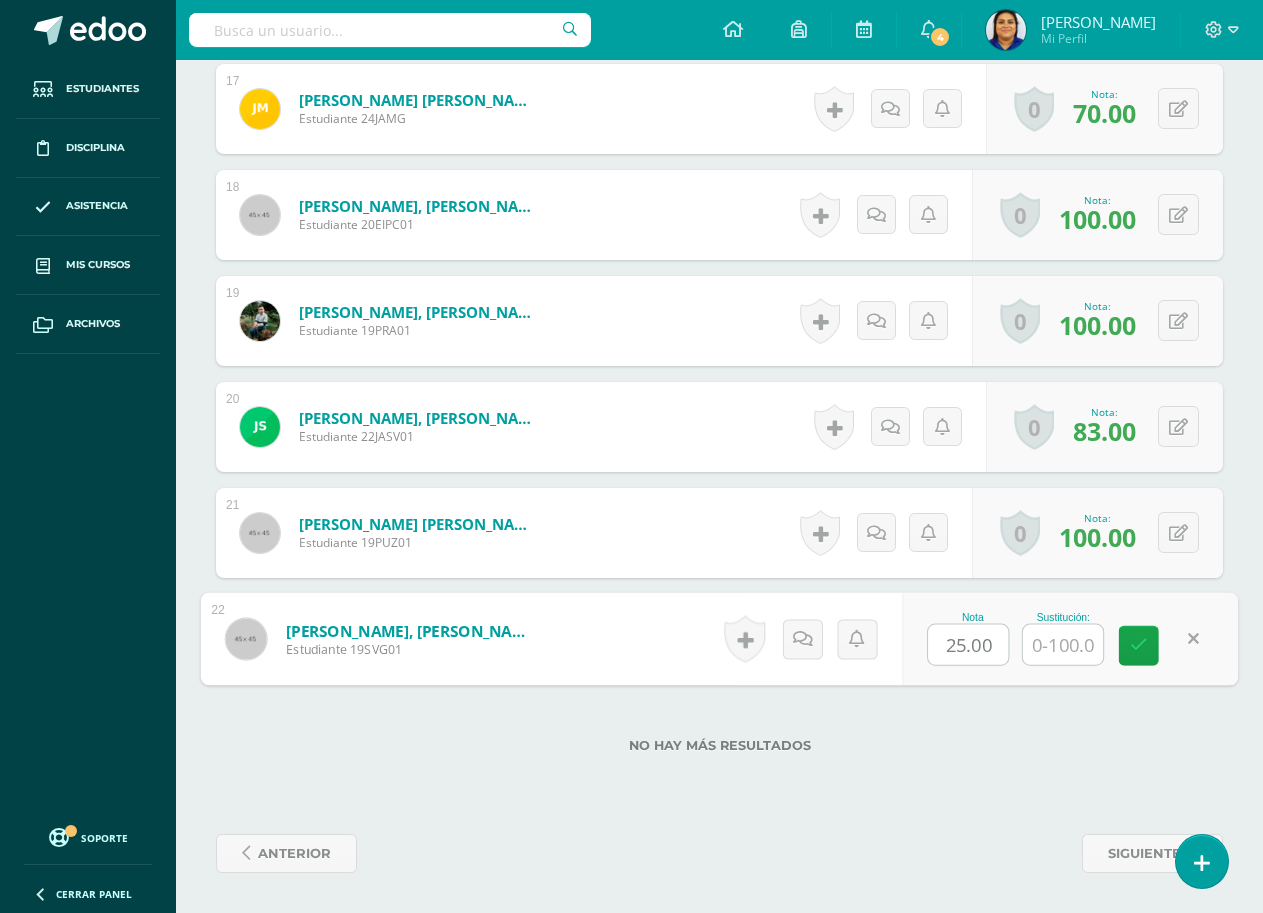 click at bounding box center [1063, 645] 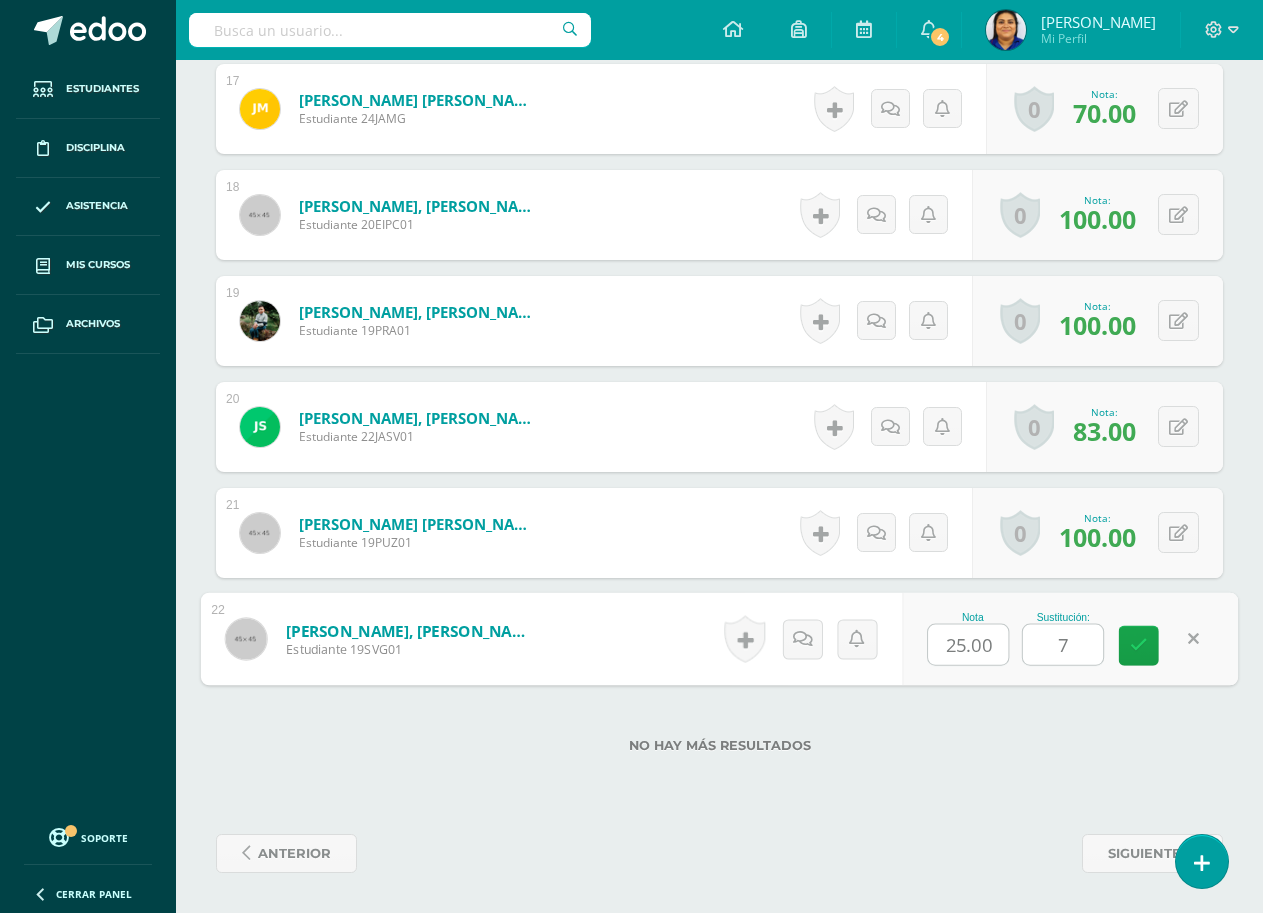 type on "70" 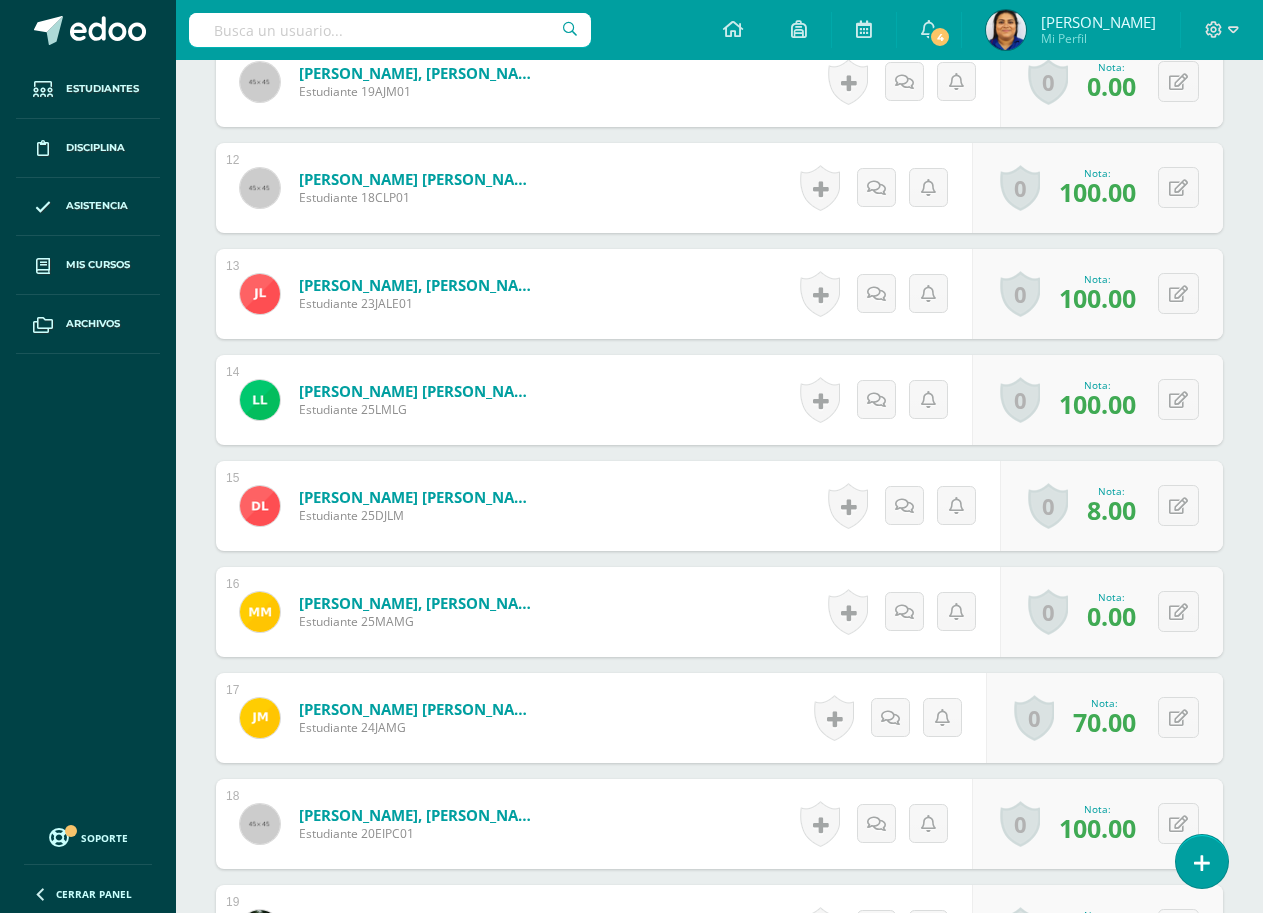 scroll, scrollTop: 1526, scrollLeft: 0, axis: vertical 